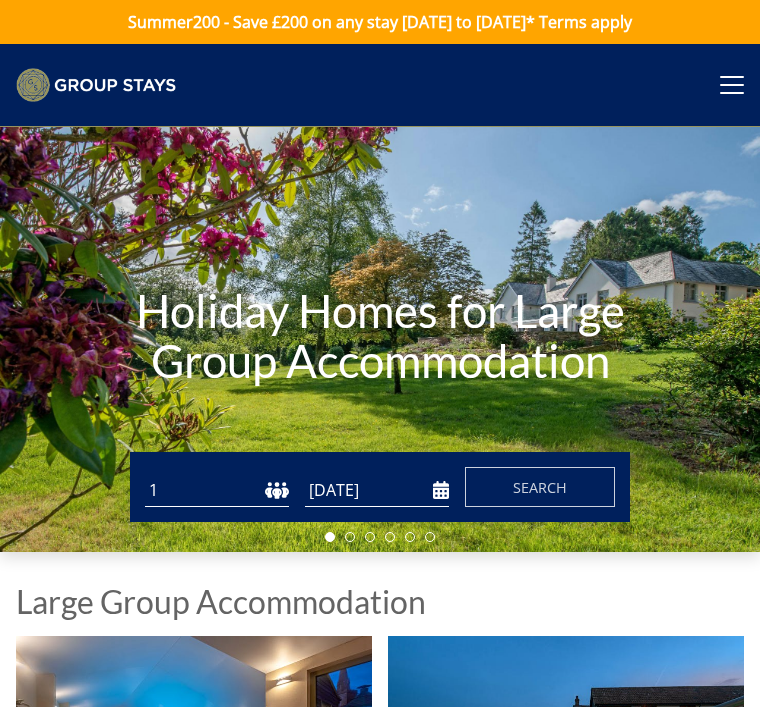 scroll, scrollTop: 0, scrollLeft: 0, axis: both 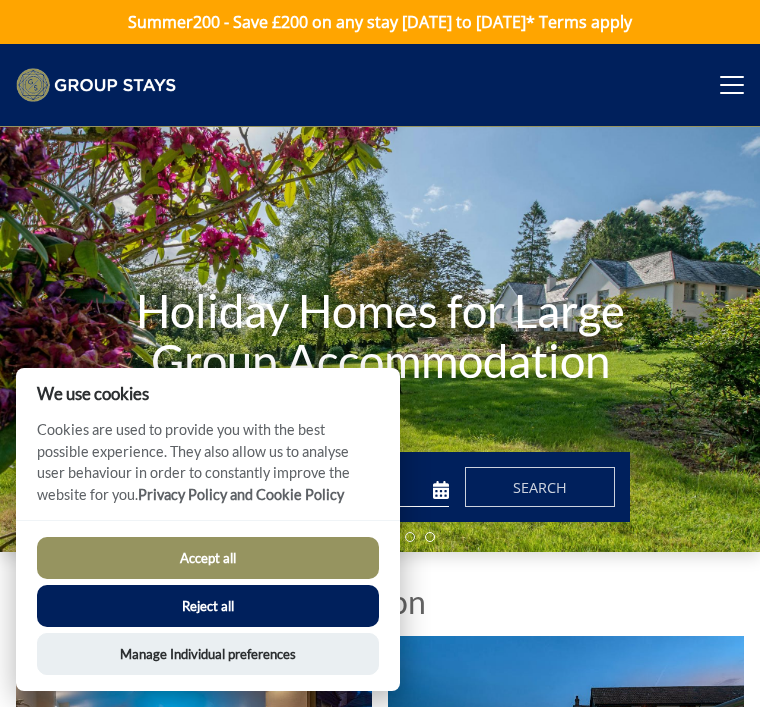 click on "Accept all" at bounding box center [208, 558] 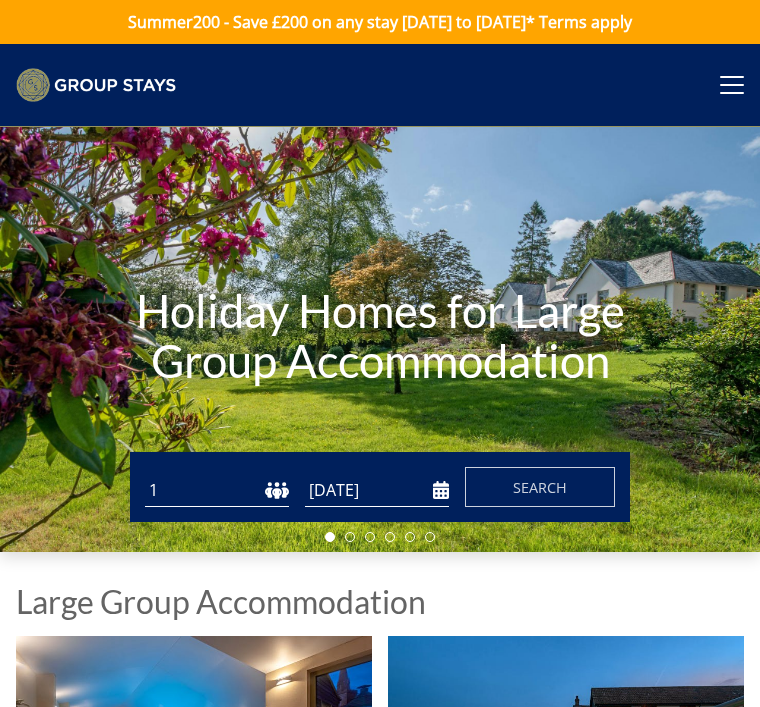 scroll, scrollTop: 0, scrollLeft: 0, axis: both 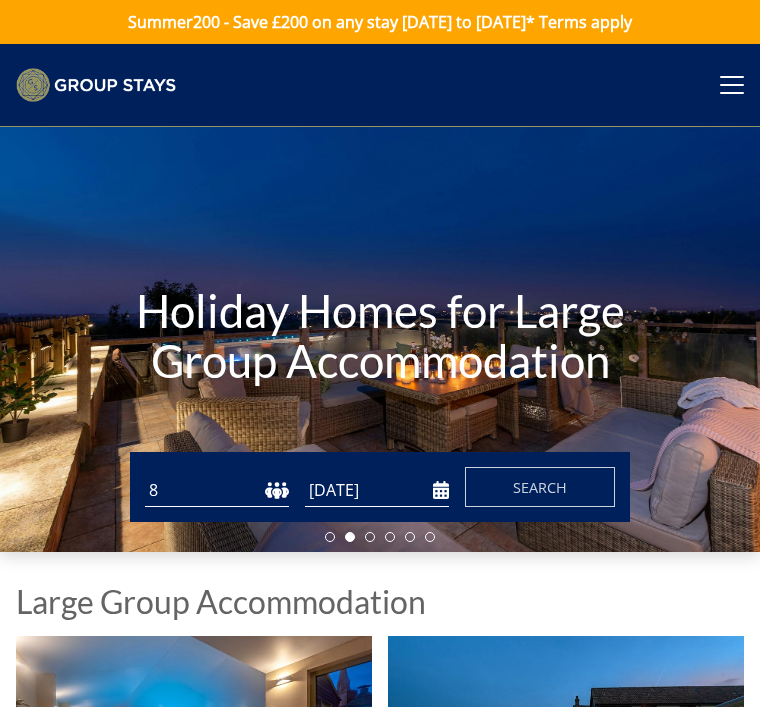 click on "1
2
3
4
5
6
7
8
9
10
11
12
13
14
15
16
17
18
19
20
21
22
23
24
25
26
27
28
29
30
31
32
33
34
35
36
37
38
39
40
41
42
43
44
45
46
47
48
49
50" at bounding box center (217, 490) 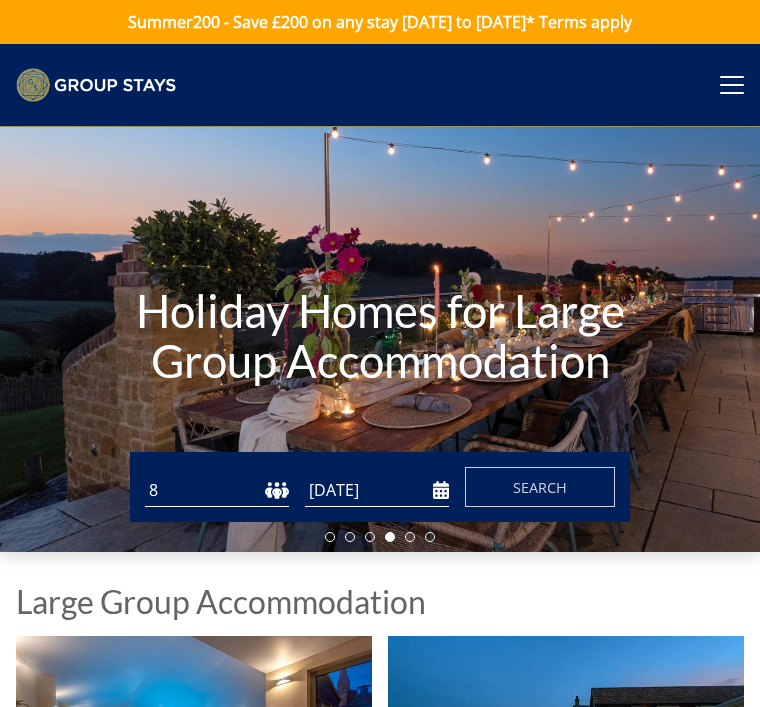 click on "[DATE]" at bounding box center [377, 490] 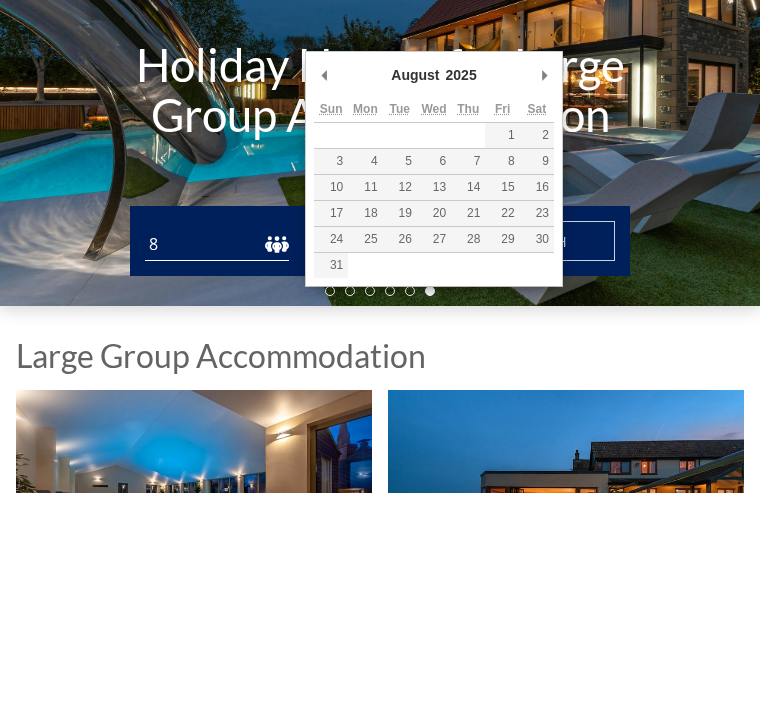 type on "[DATE]" 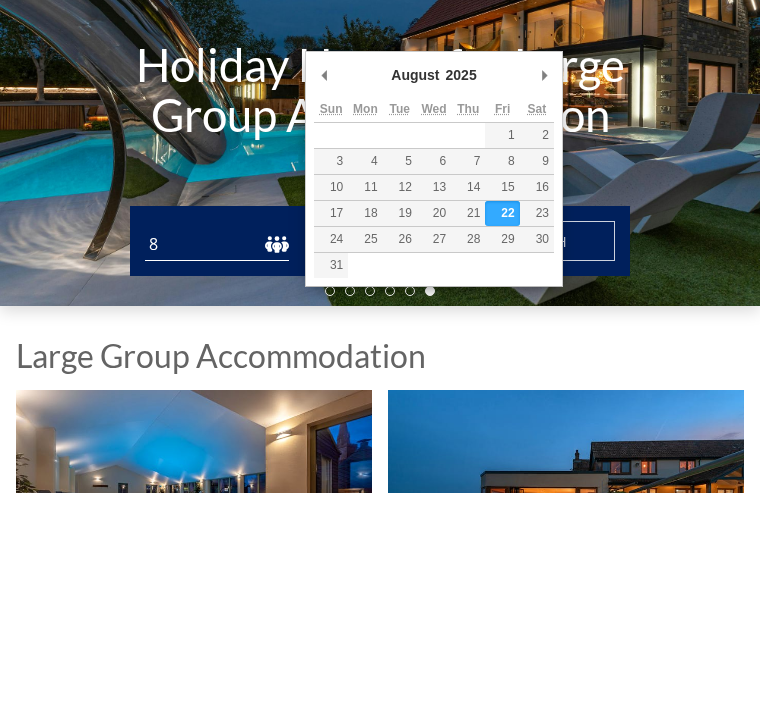 scroll, scrollTop: 214, scrollLeft: 0, axis: vertical 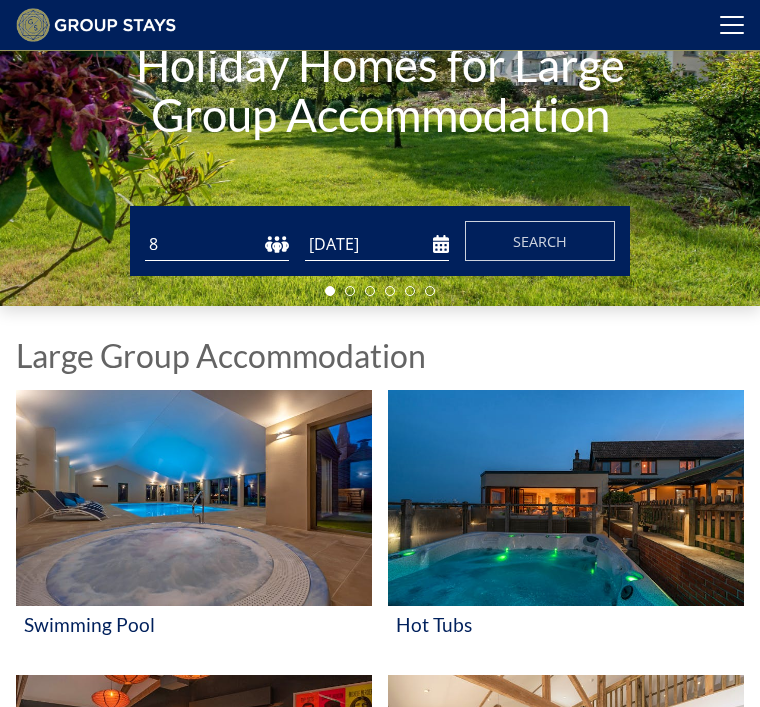 click on "Search" at bounding box center (540, 241) 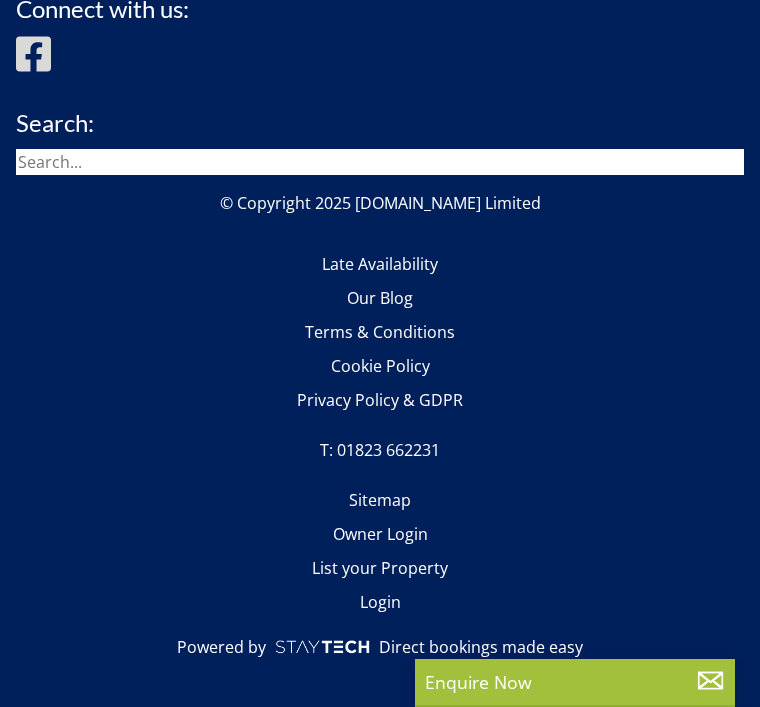 scroll, scrollTop: 4773, scrollLeft: 0, axis: vertical 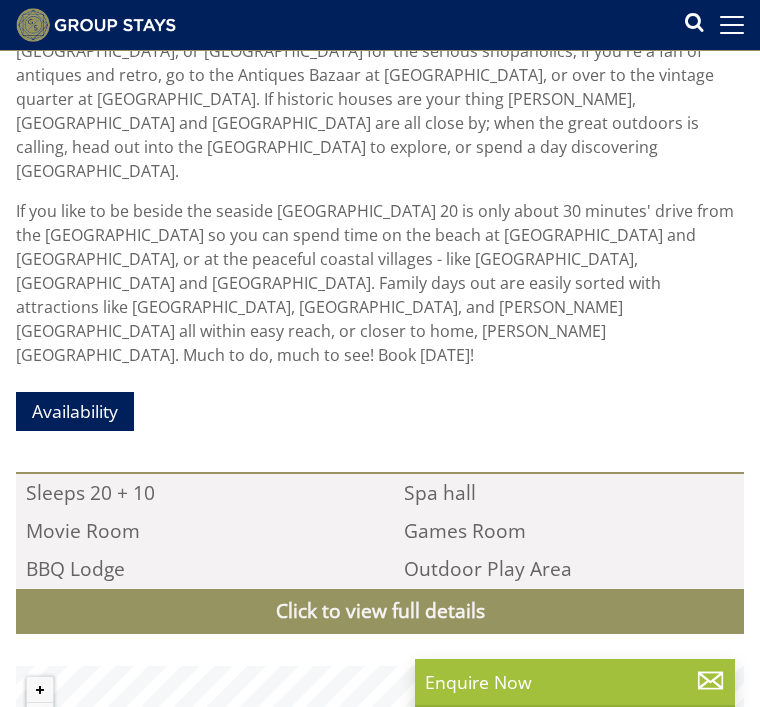 click on "Click to view full details" at bounding box center [380, 611] 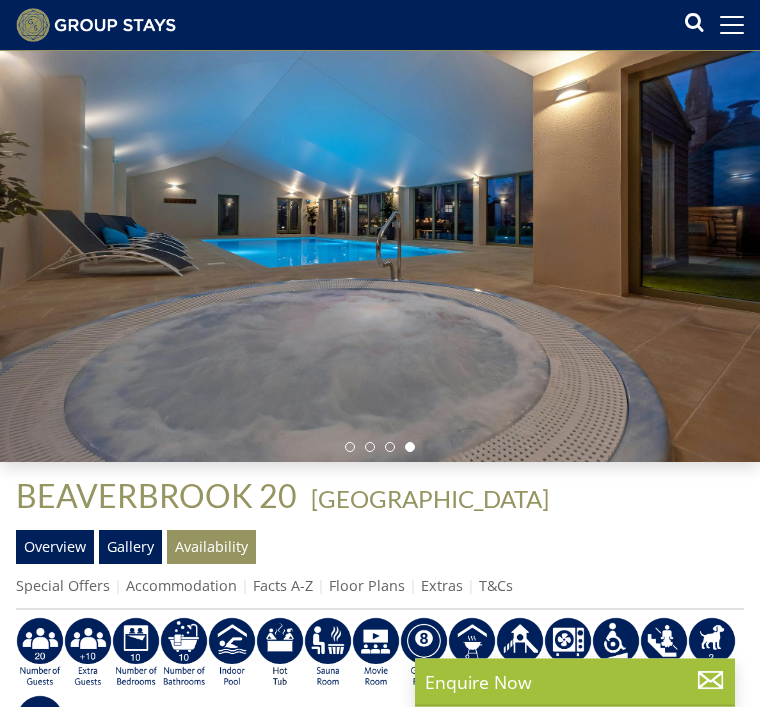 scroll, scrollTop: 0, scrollLeft: 0, axis: both 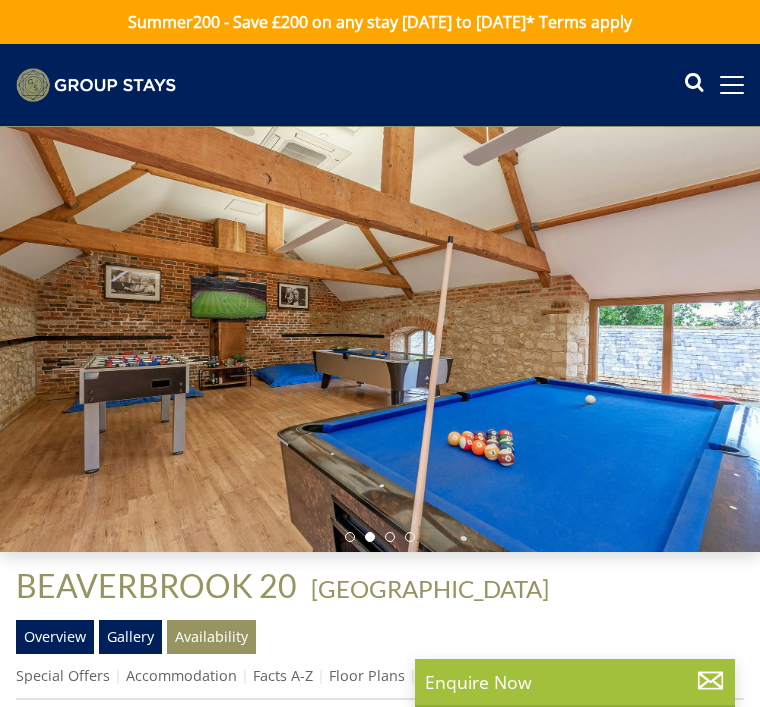 click at bounding box center [732, 85] 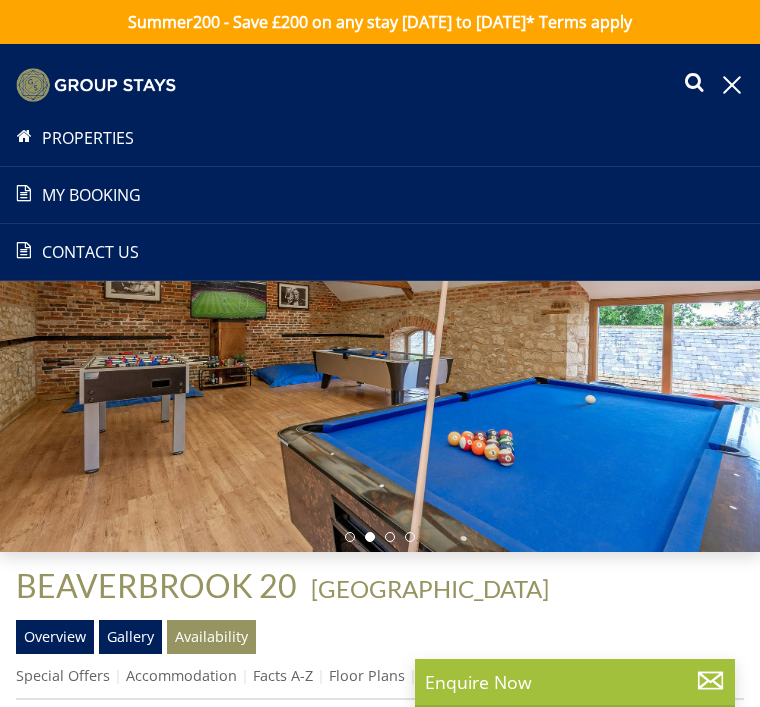 click at bounding box center [380, 340] 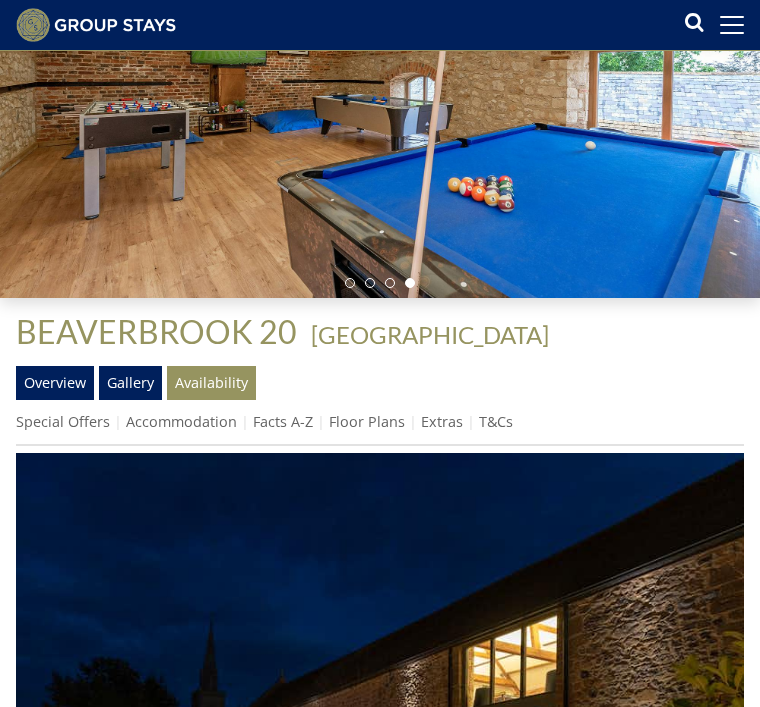 scroll, scrollTop: 222, scrollLeft: 0, axis: vertical 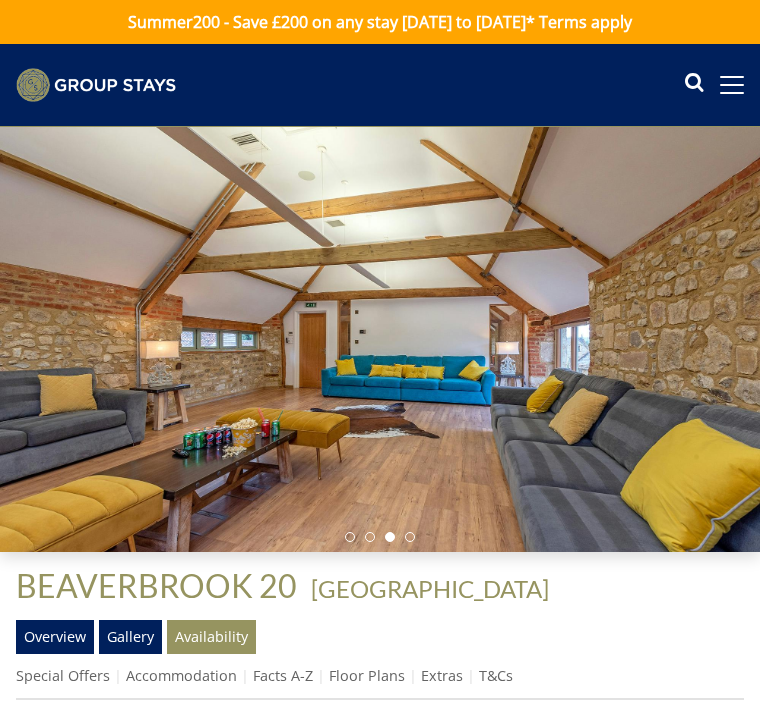 click on "Availability" at bounding box center [211, 637] 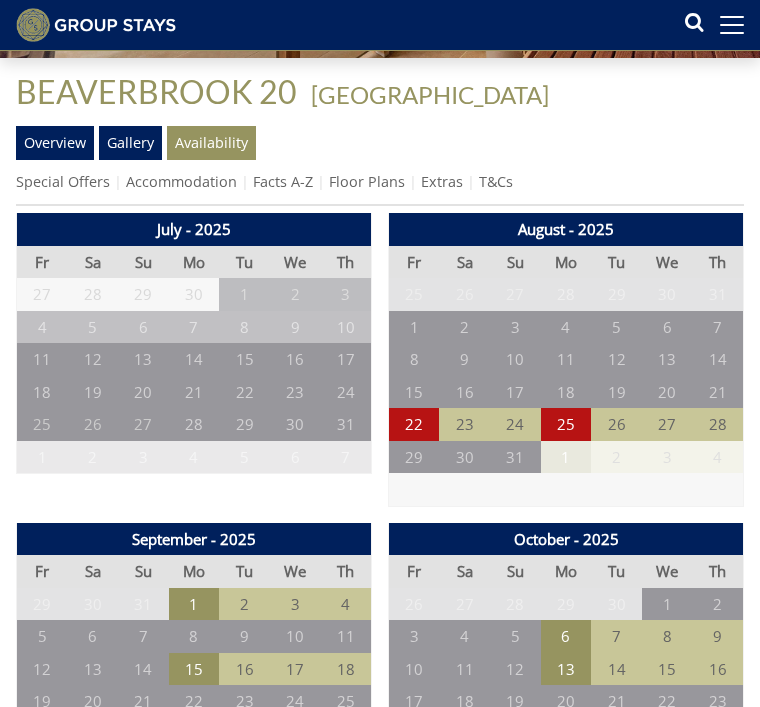 scroll, scrollTop: 461, scrollLeft: 0, axis: vertical 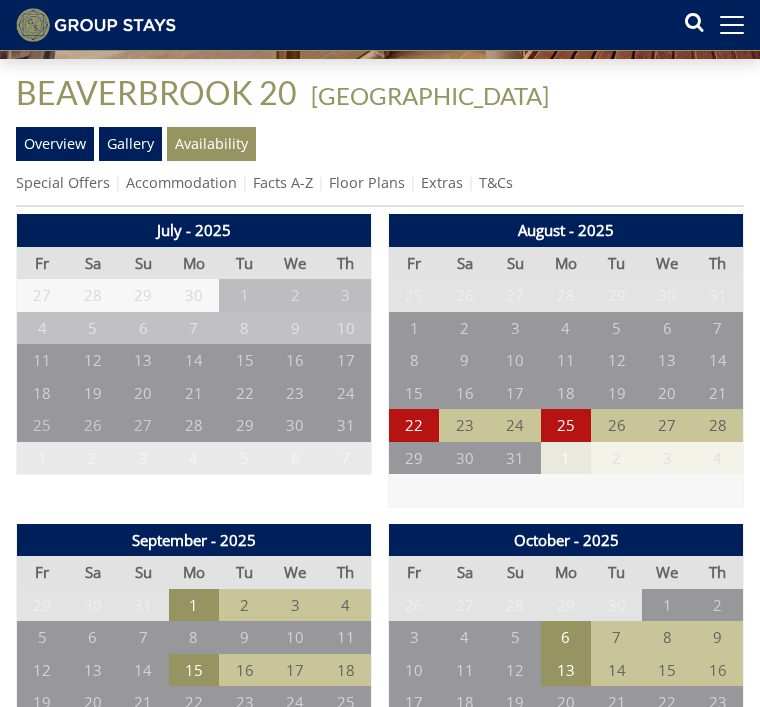 click on "26" at bounding box center (616, 425) 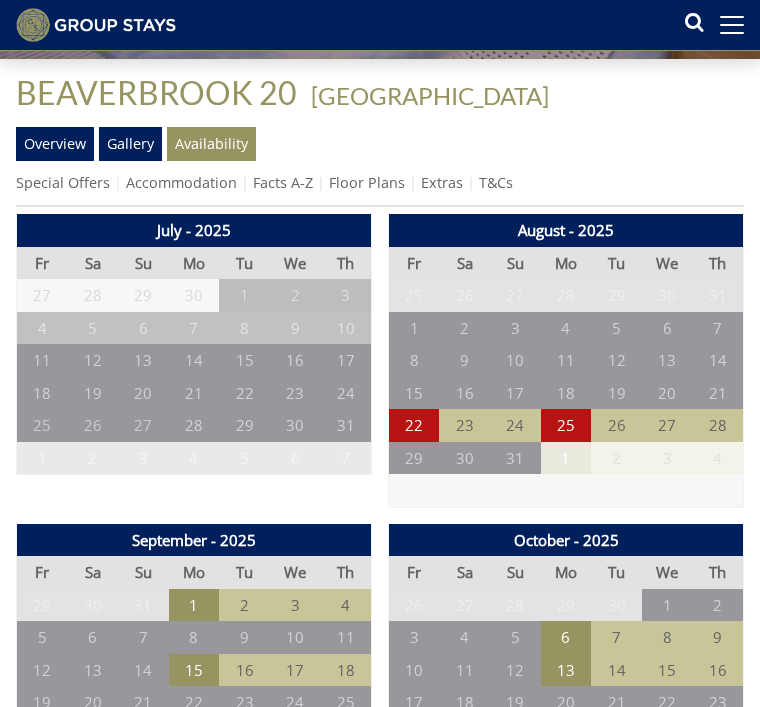 click on "25" at bounding box center [566, 425] 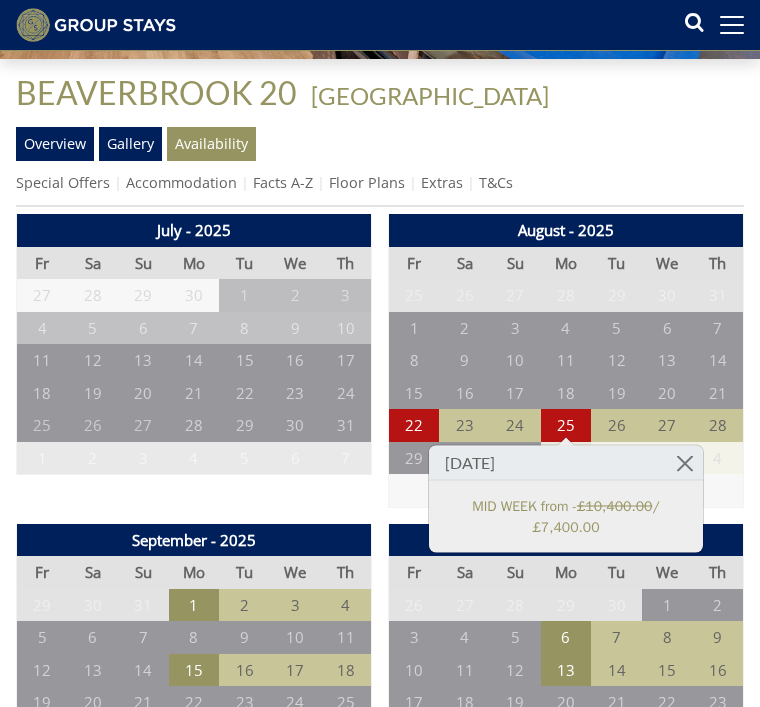 click on "22" at bounding box center [414, 425] 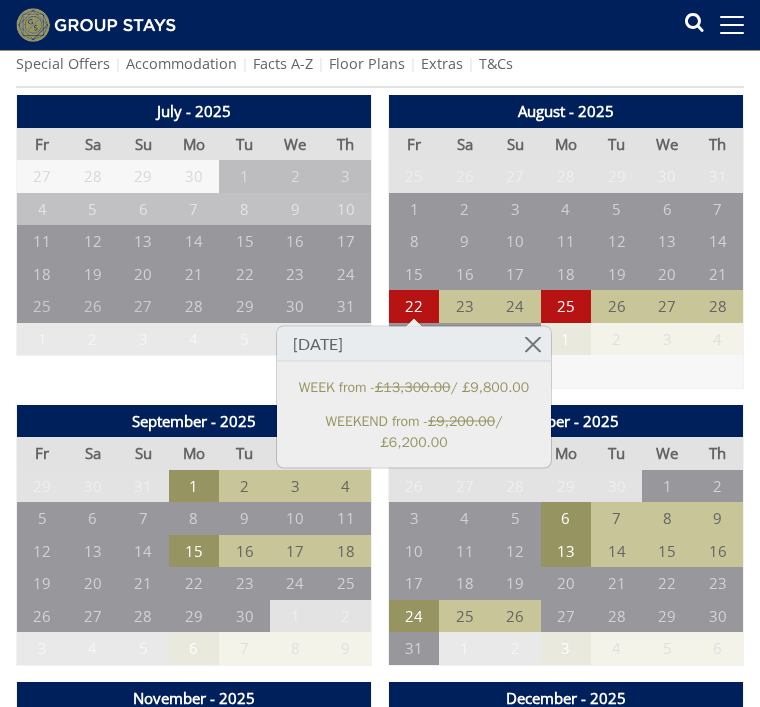 scroll, scrollTop: 581, scrollLeft: 0, axis: vertical 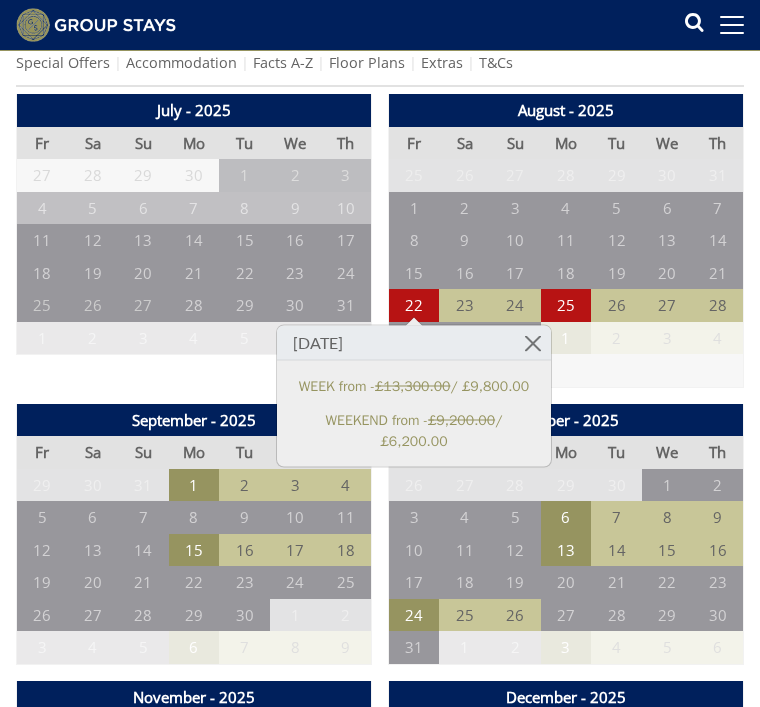 click at bounding box center [533, 343] 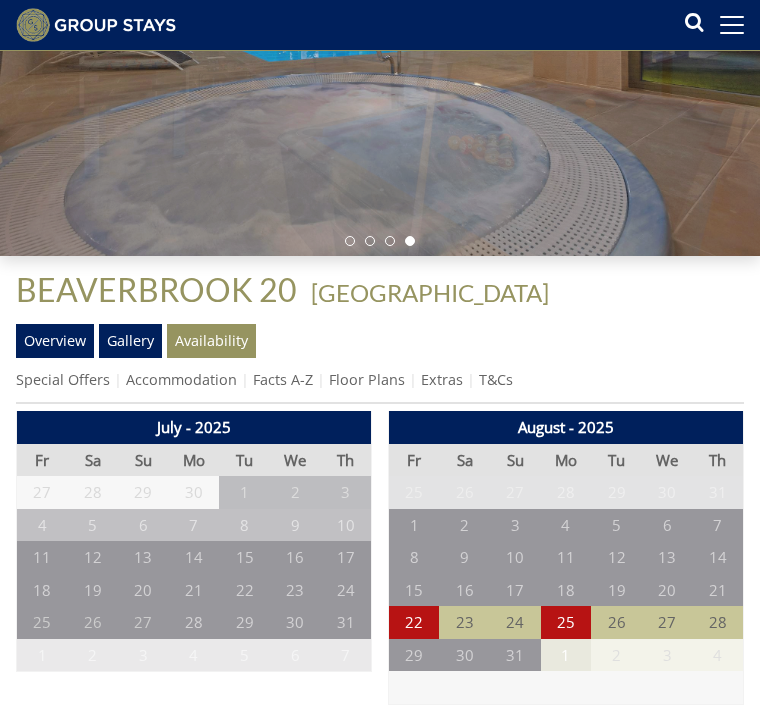 scroll, scrollTop: 264, scrollLeft: 0, axis: vertical 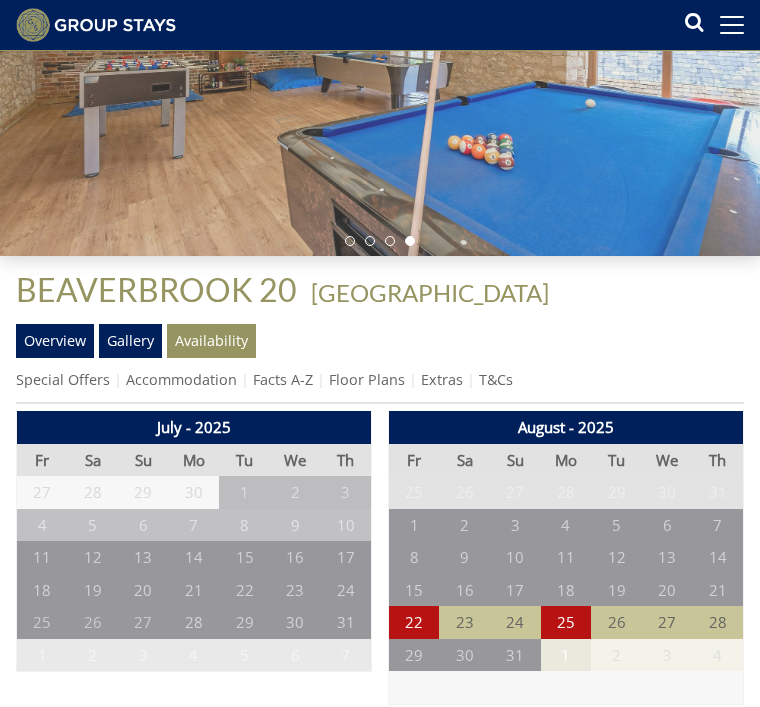 click on "Extras" at bounding box center [442, 379] 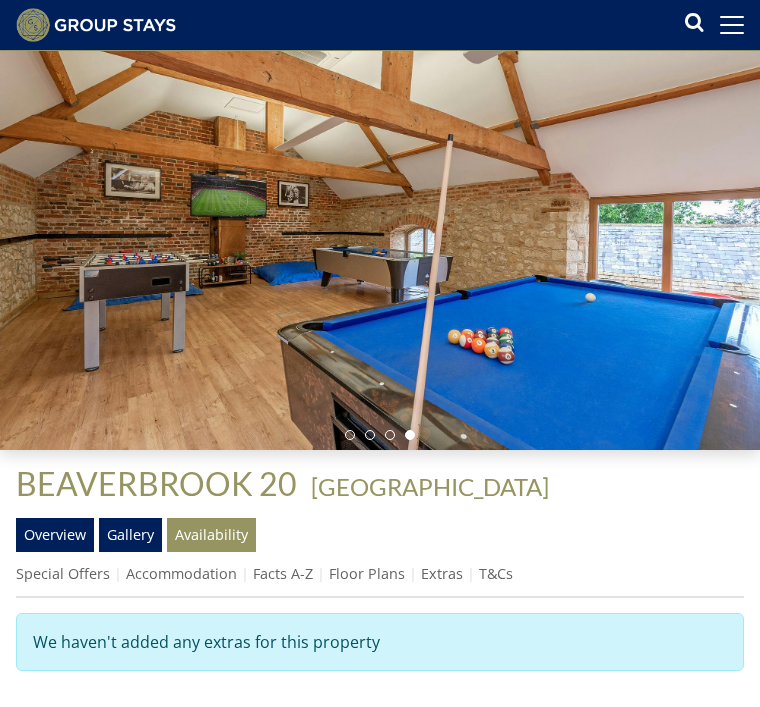 scroll, scrollTop: 0, scrollLeft: 0, axis: both 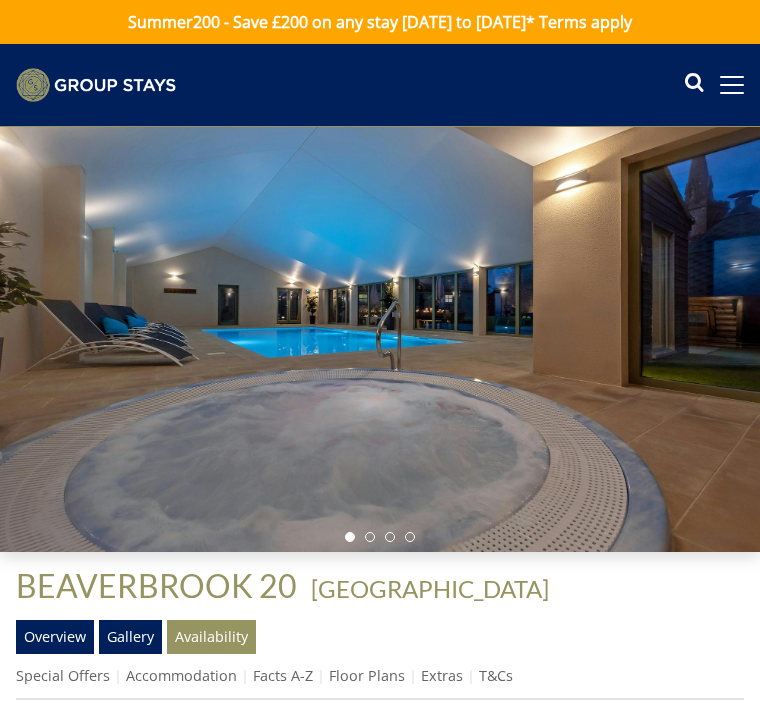 click at bounding box center [694, 85] 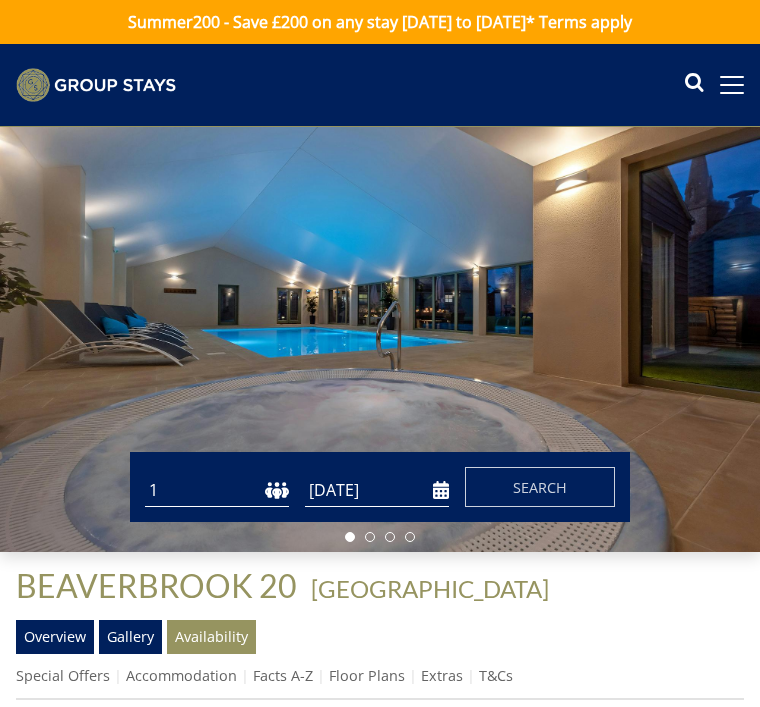 click at bounding box center [732, 85] 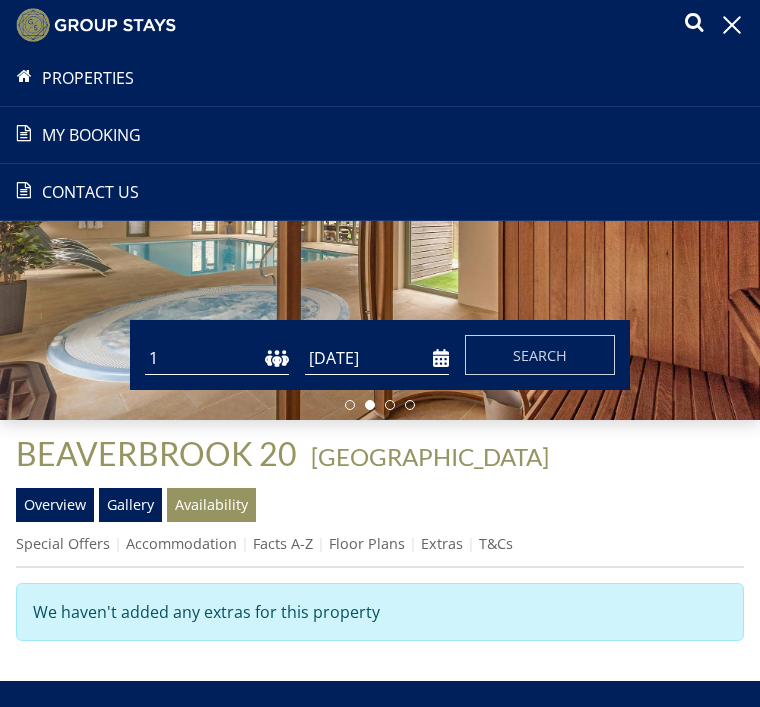 scroll, scrollTop: 0, scrollLeft: 0, axis: both 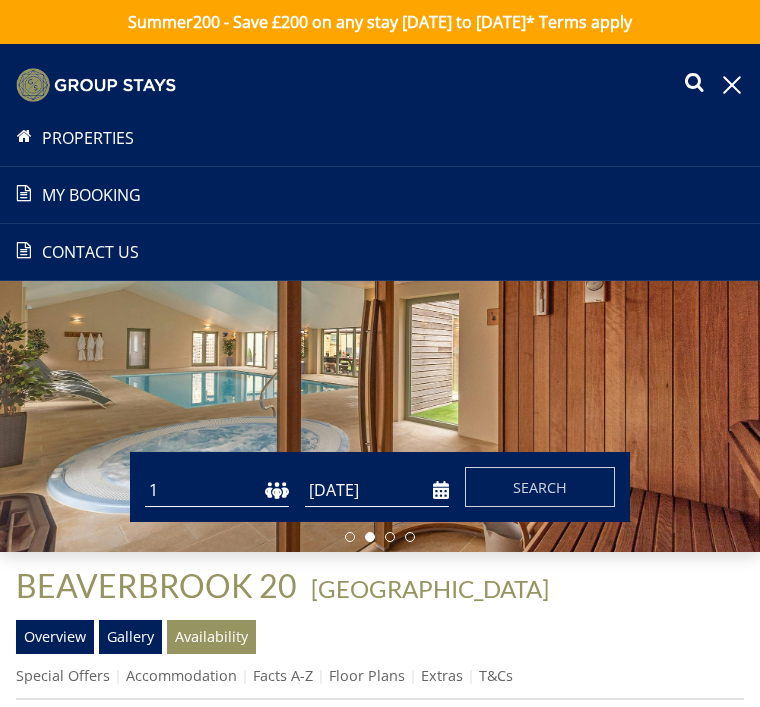click at bounding box center (380, 340) 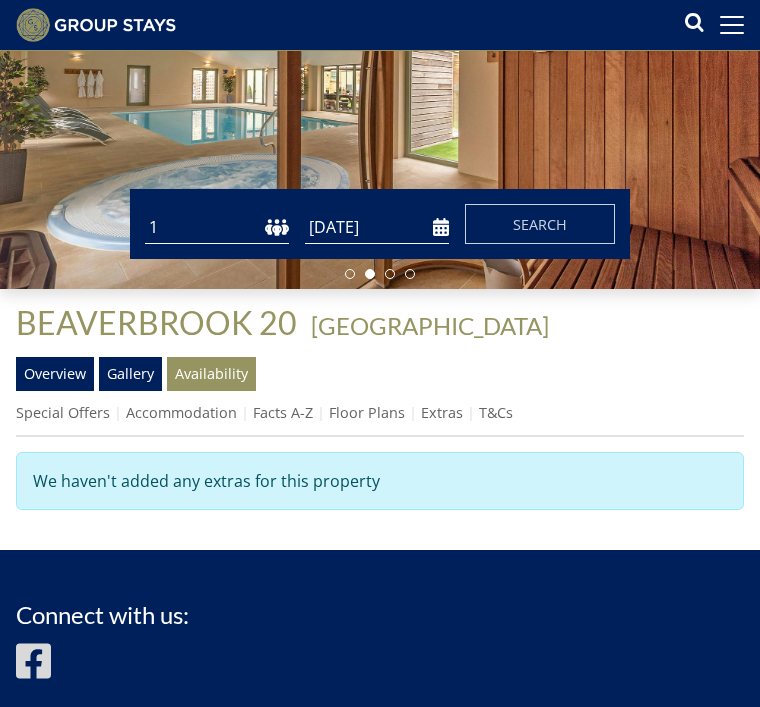 scroll, scrollTop: 0, scrollLeft: 0, axis: both 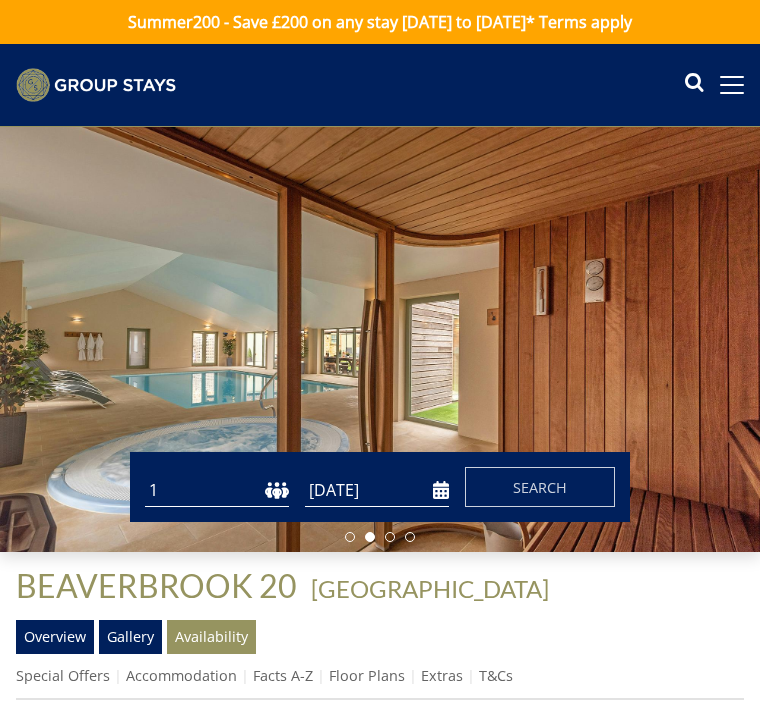 click on "Overview" at bounding box center [55, 637] 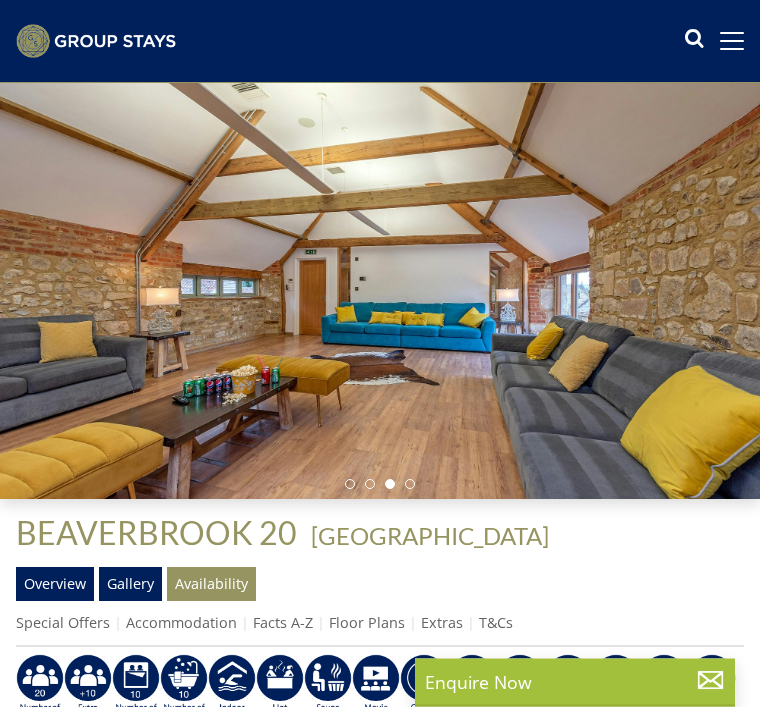 scroll, scrollTop: 55, scrollLeft: 0, axis: vertical 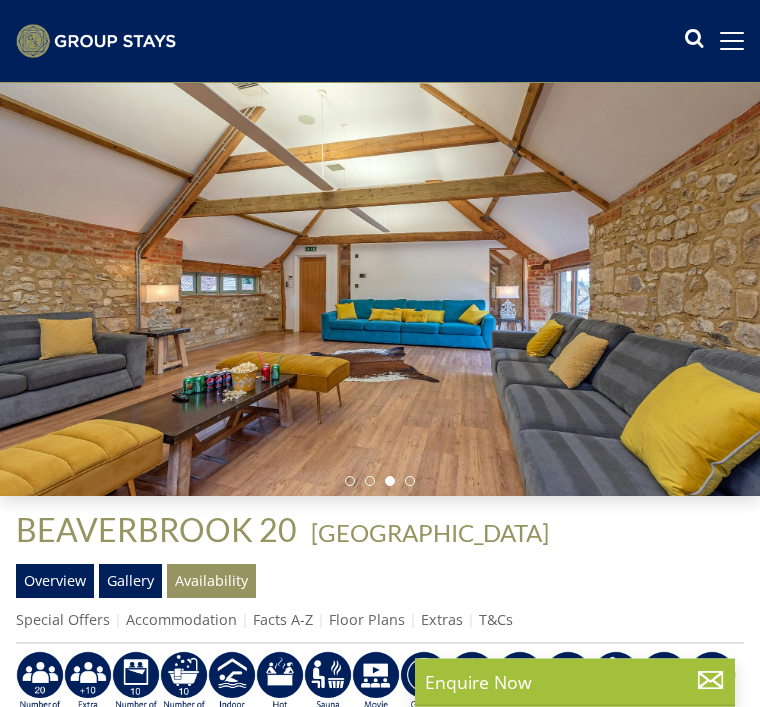 click on "Enquire Now" at bounding box center [575, 682] 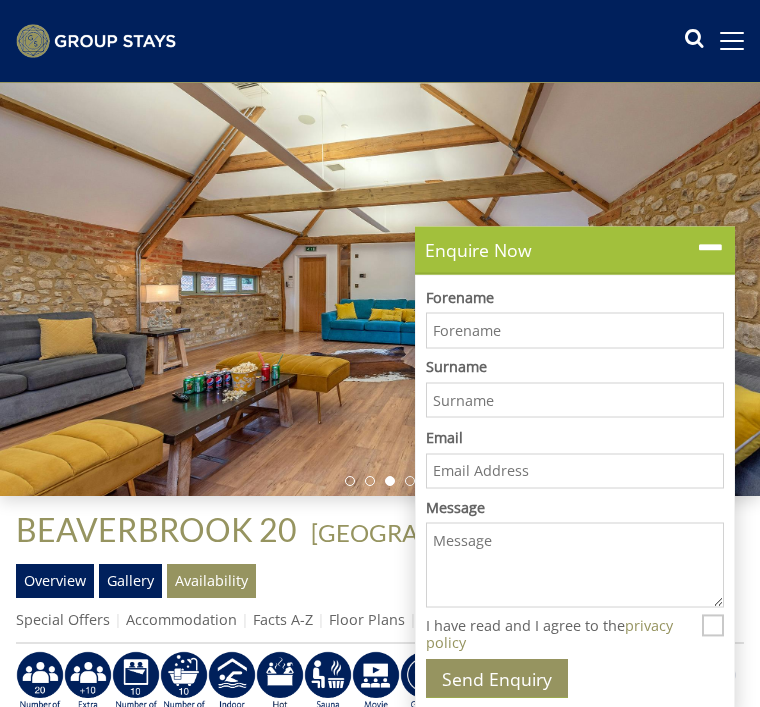 scroll, scrollTop: 292, scrollLeft: 0, axis: vertical 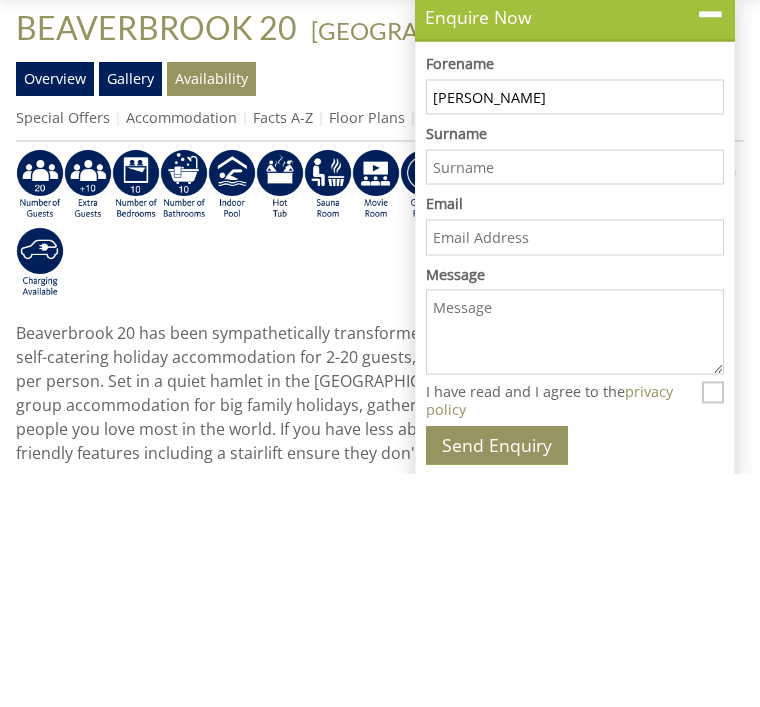 type on "[PERSON_NAME]" 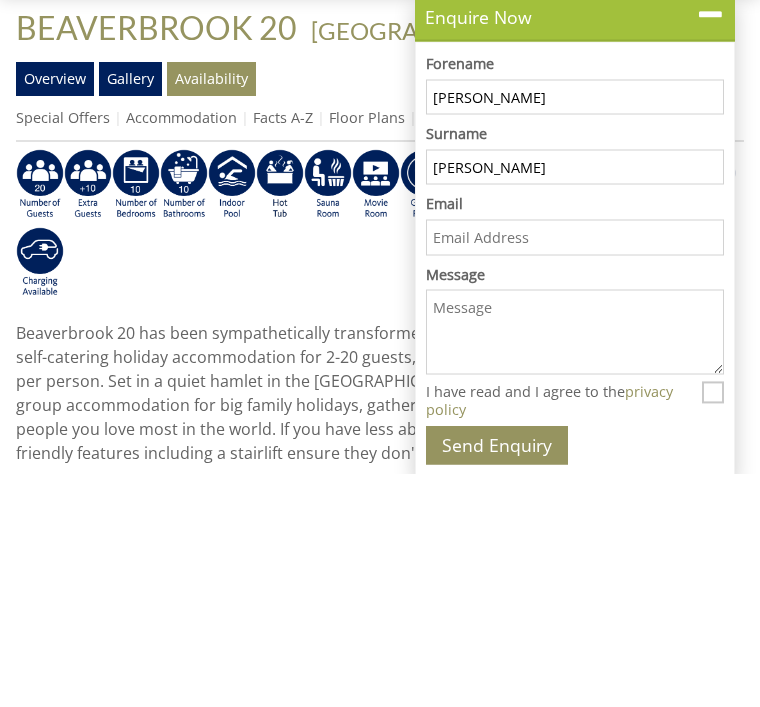type on "[PERSON_NAME]" 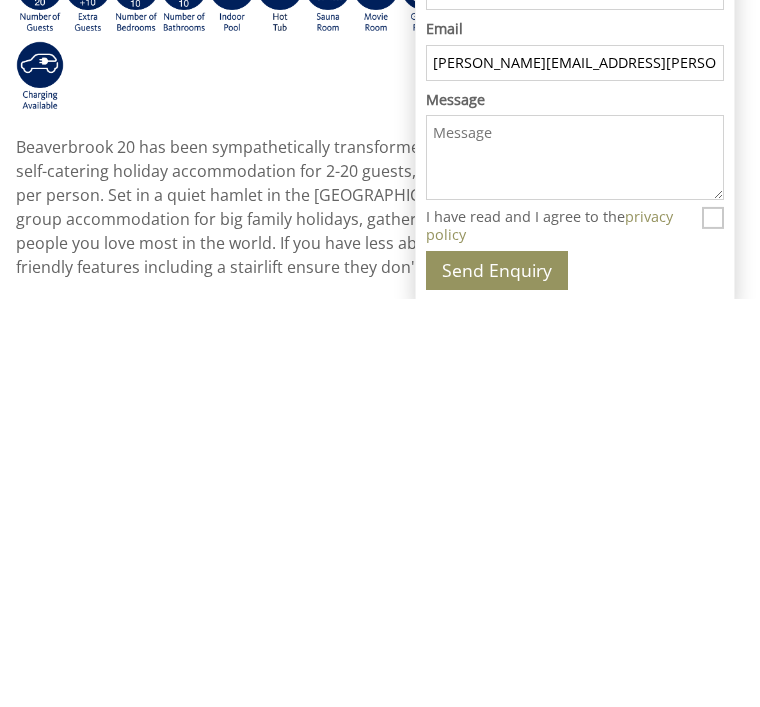 scroll, scrollTop: 310, scrollLeft: 0, axis: vertical 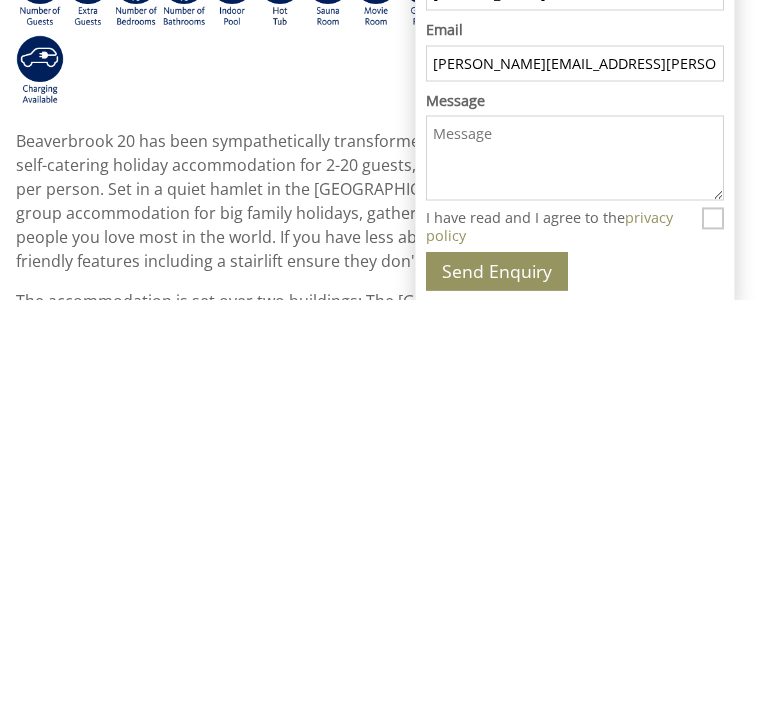type on "[PERSON_NAME][EMAIL_ADDRESS][PERSON_NAME][DOMAIN_NAME]" 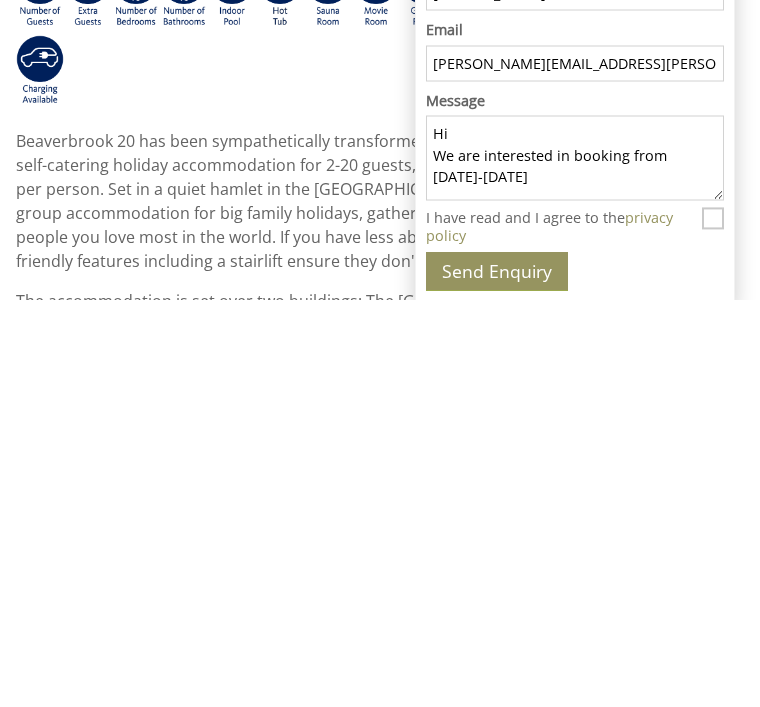 type on "Hi
We are interested in booking from [DATE]-[DATE]" 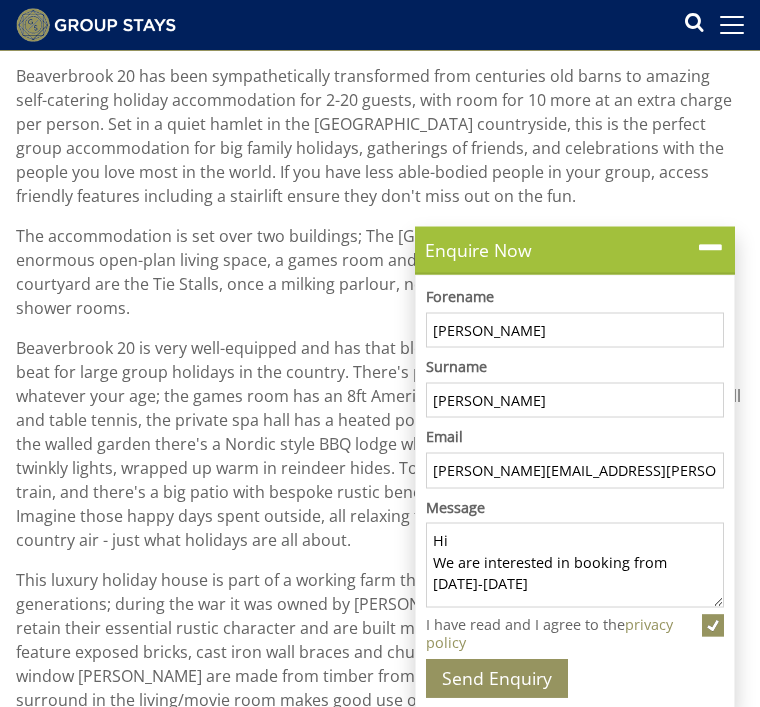 scroll, scrollTop: 783, scrollLeft: 0, axis: vertical 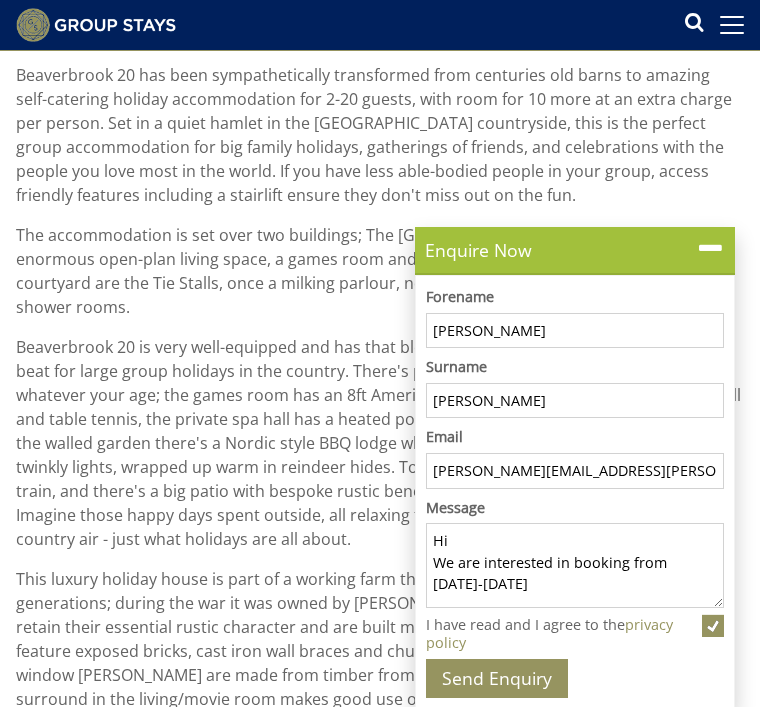 click on "Hi
We are interested in booking from [DATE]-[DATE]" at bounding box center [575, 565] 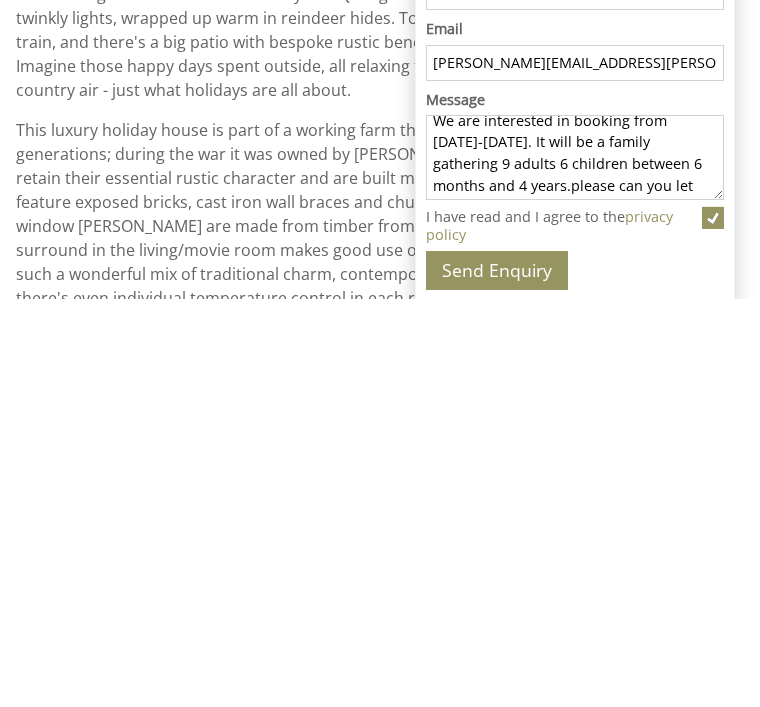 scroll, scrollTop: 49, scrollLeft: 0, axis: vertical 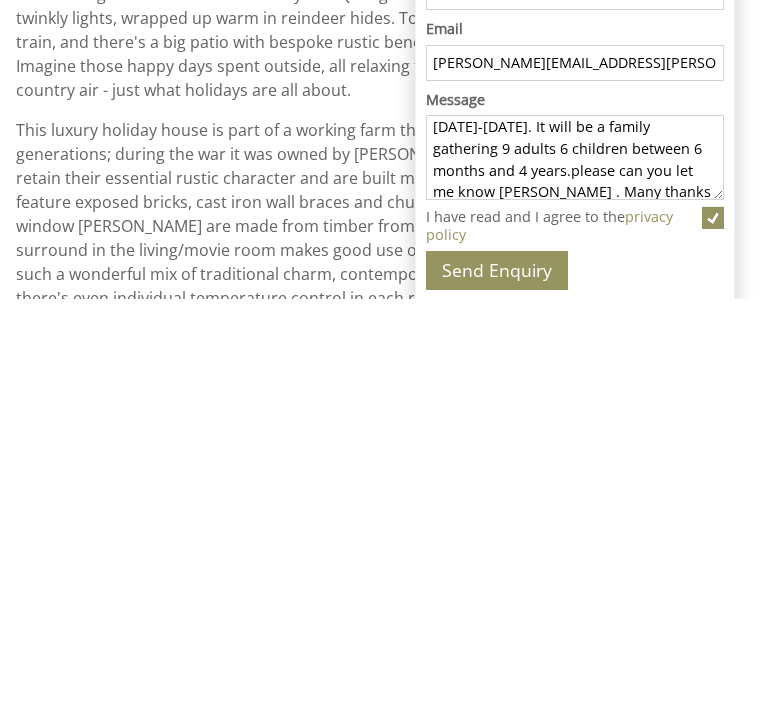 type on "Hi
We are interested in booking from [DATE]-[DATE]. It will be a family gathering 9 adults 6 children between 6 months and 4 years.please can you let me know [PERSON_NAME] . Many thanks" 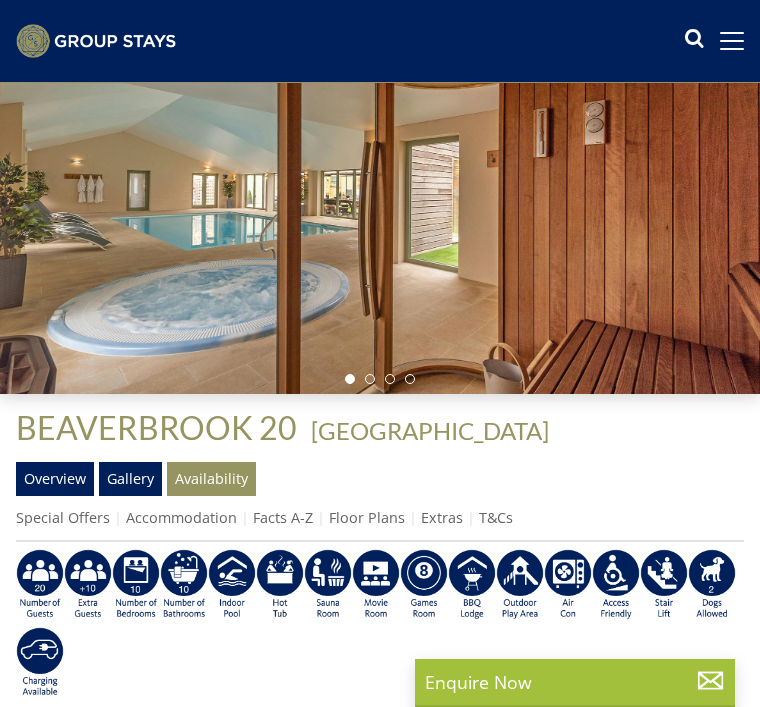scroll, scrollTop: 0, scrollLeft: 0, axis: both 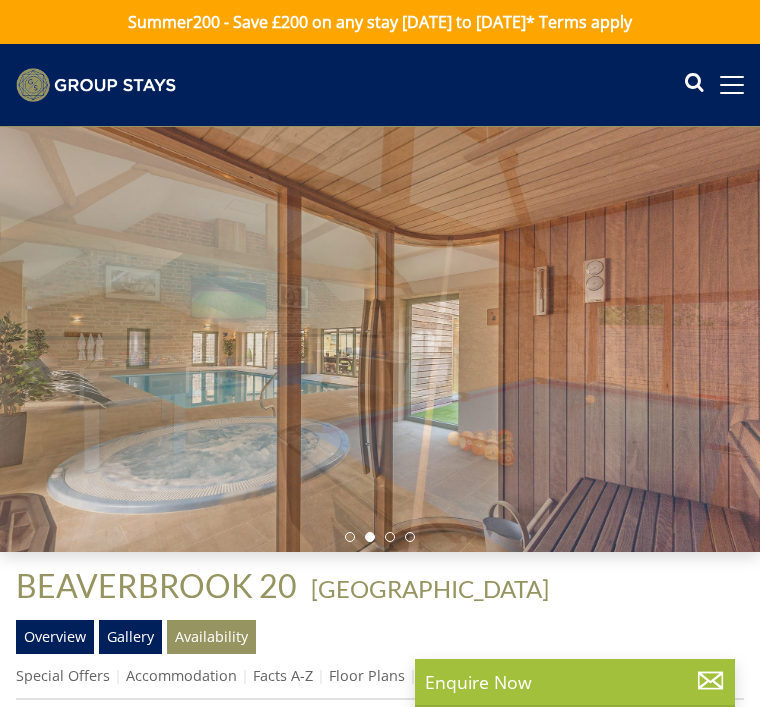 click at bounding box center [732, 85] 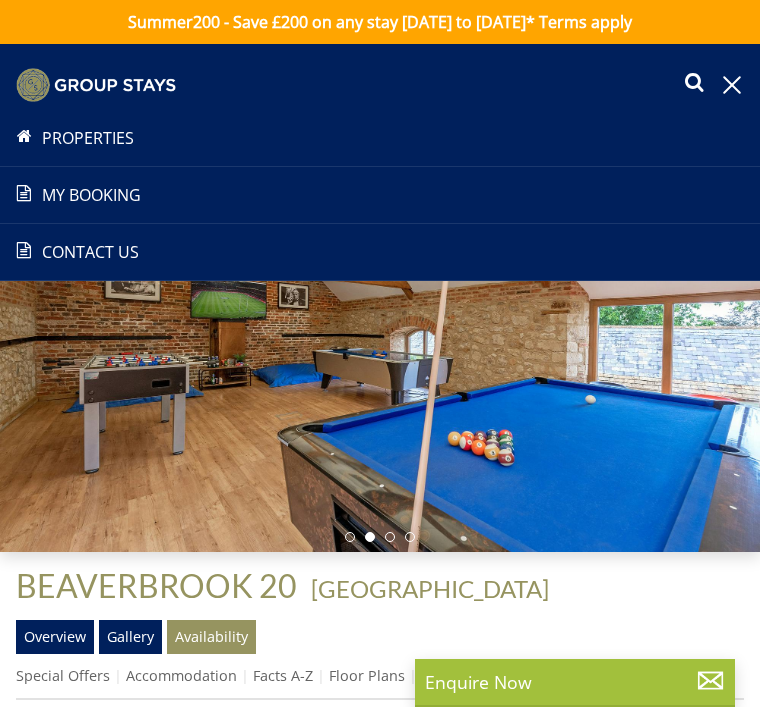 click on "Properties" at bounding box center (380, 138) 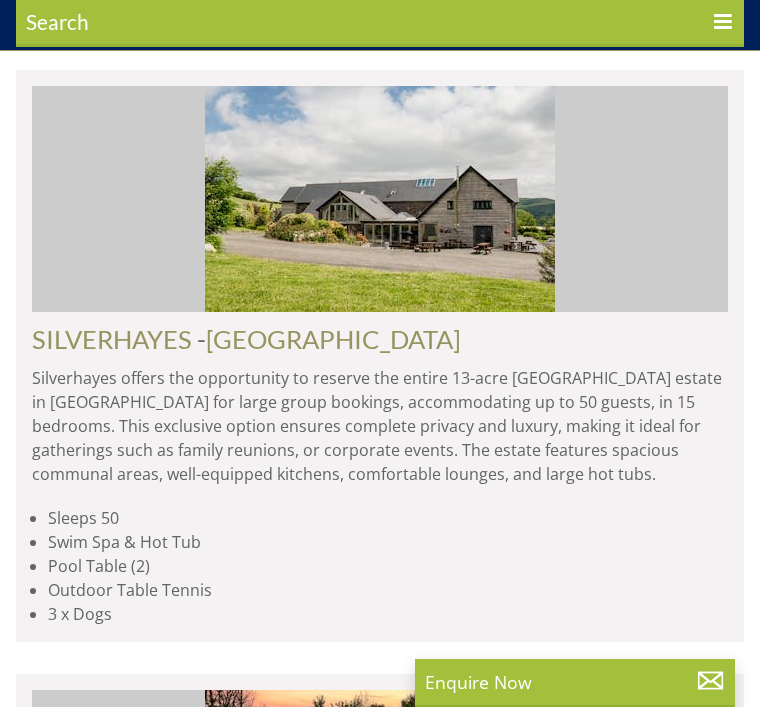 scroll, scrollTop: 4892, scrollLeft: 0, axis: vertical 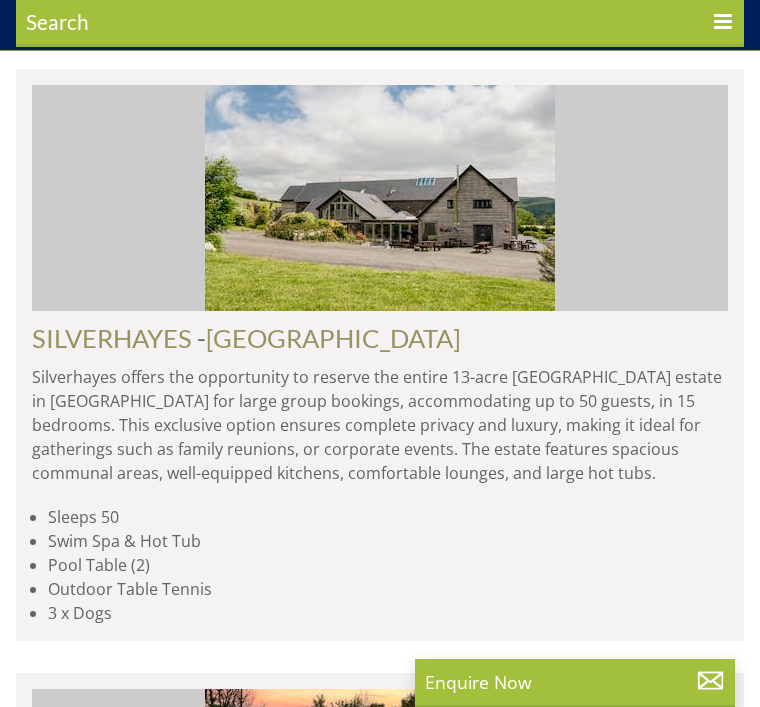 click at bounding box center [380, -2109] 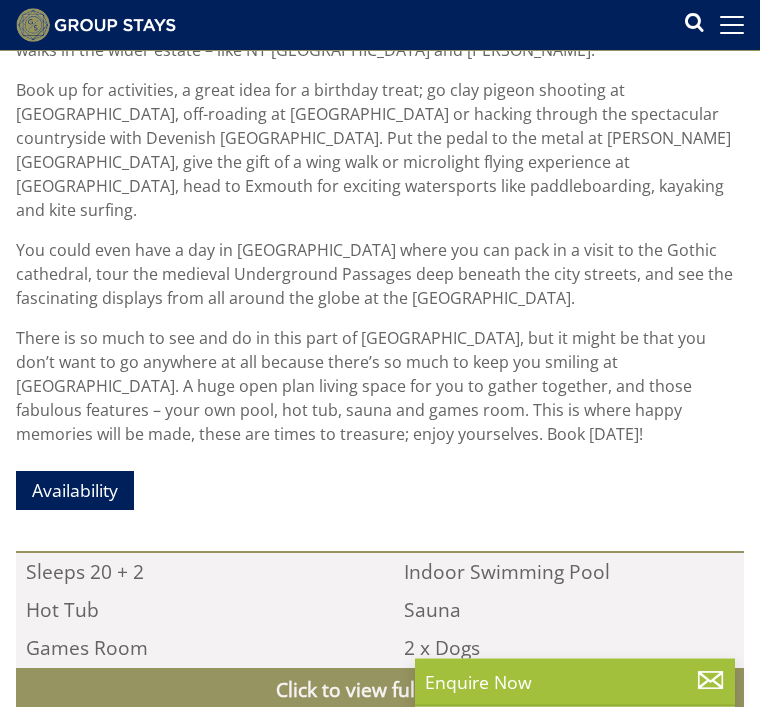 scroll, scrollTop: 1491, scrollLeft: 0, axis: vertical 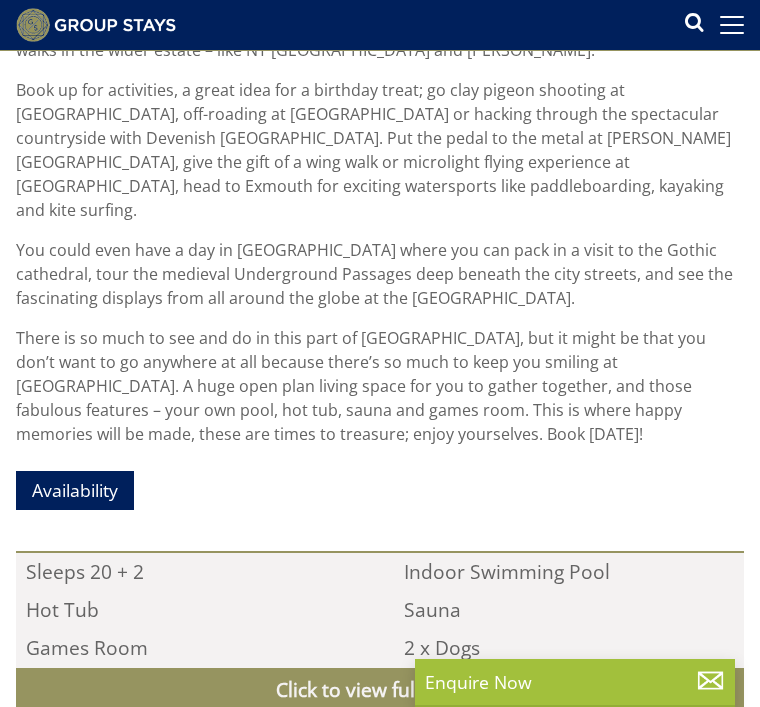 click on "Availability" at bounding box center (75, 490) 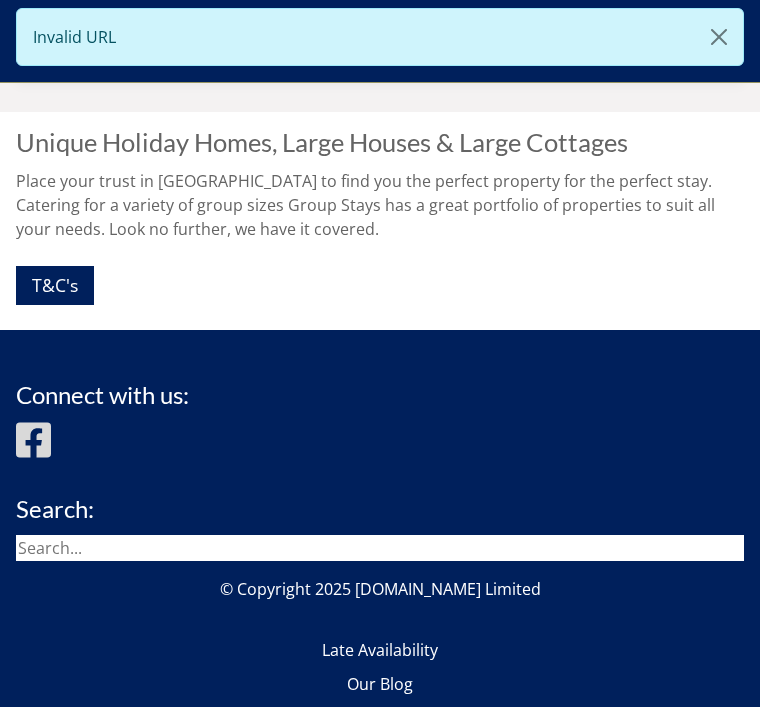 scroll, scrollTop: 0, scrollLeft: 0, axis: both 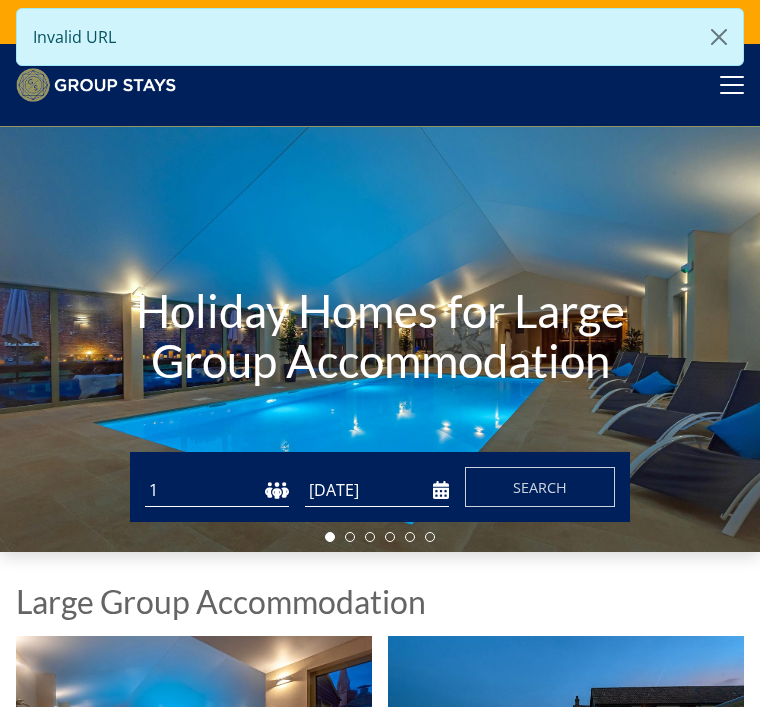 click on "[DATE]" at bounding box center [377, 490] 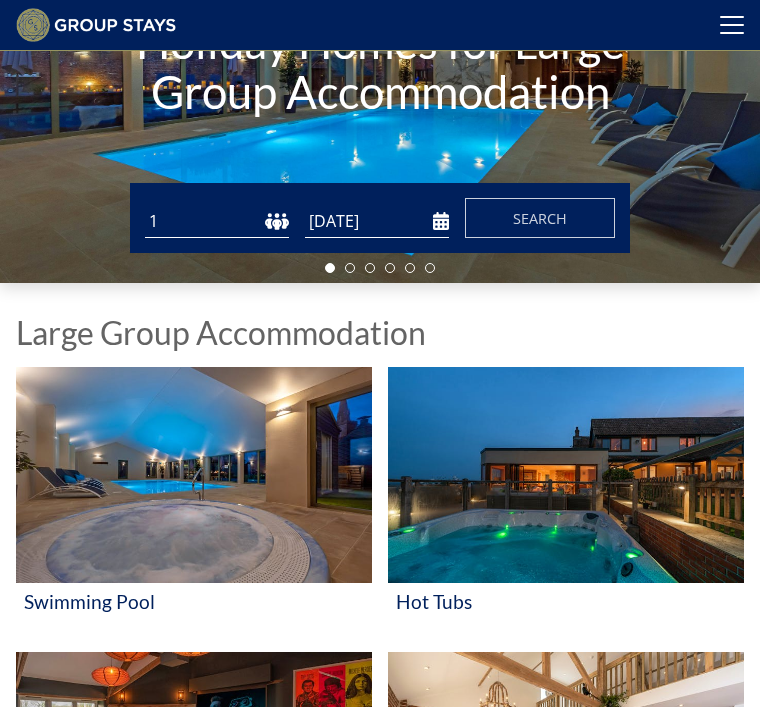 scroll, scrollTop: 239, scrollLeft: 0, axis: vertical 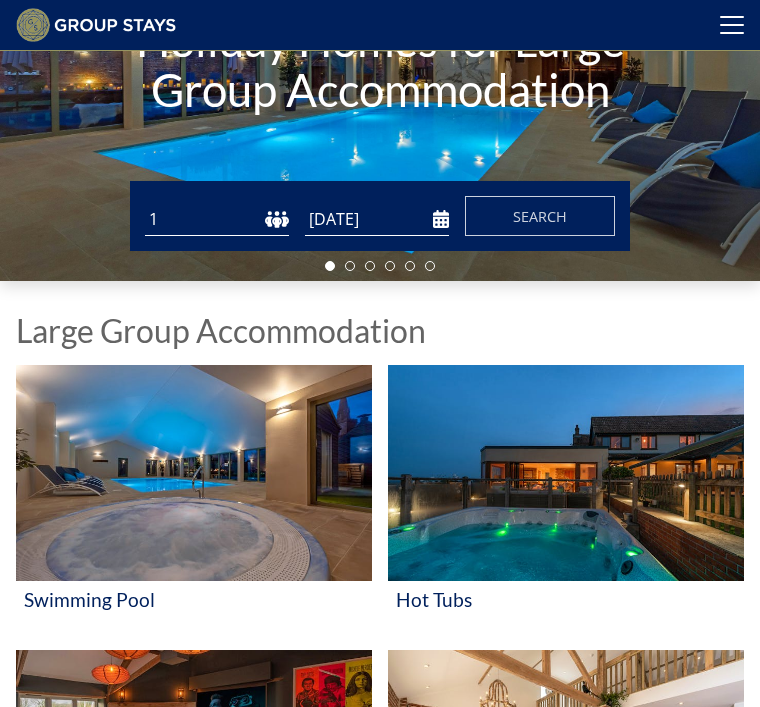 click on "[DATE]" at bounding box center (377, 219) 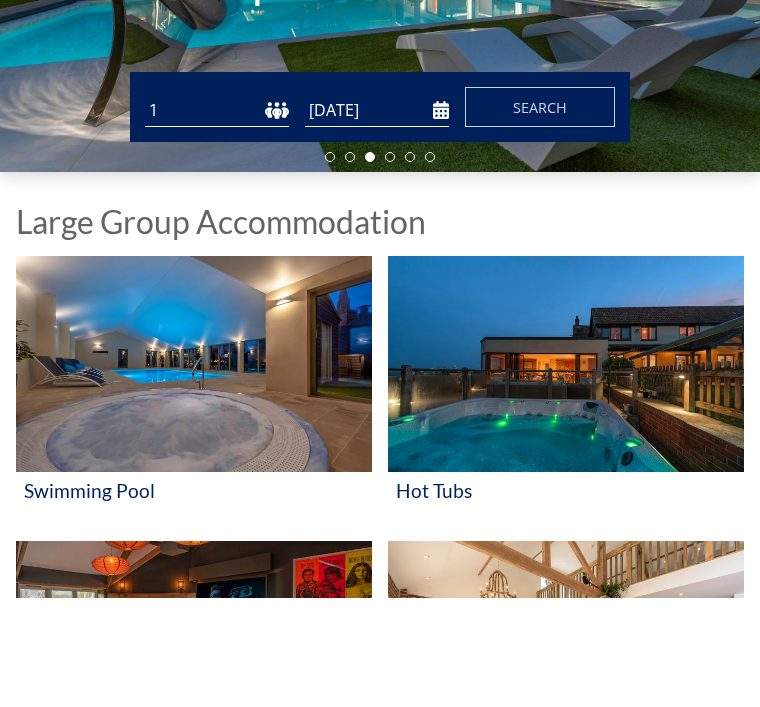 scroll, scrollTop: 348, scrollLeft: 0, axis: vertical 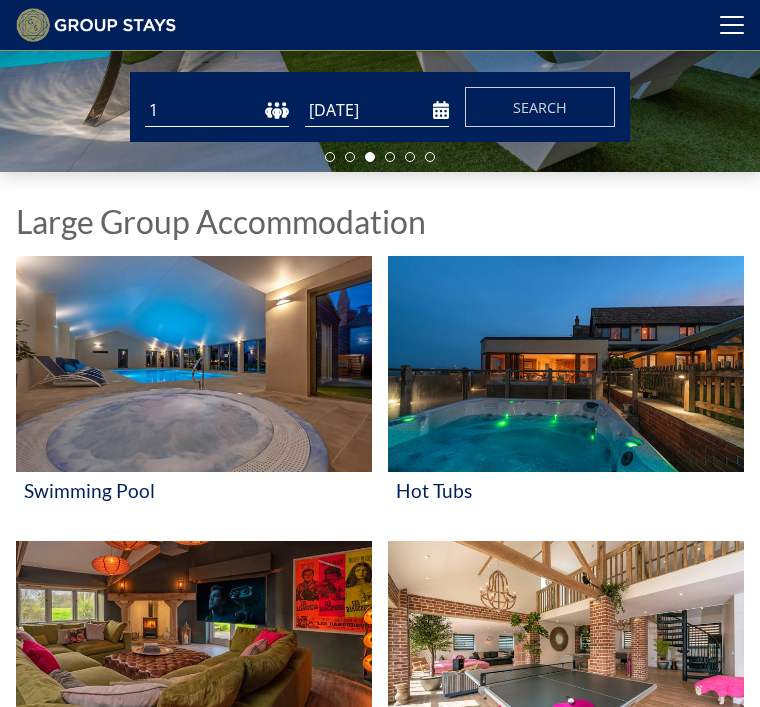 click on "[DATE]" at bounding box center (377, 110) 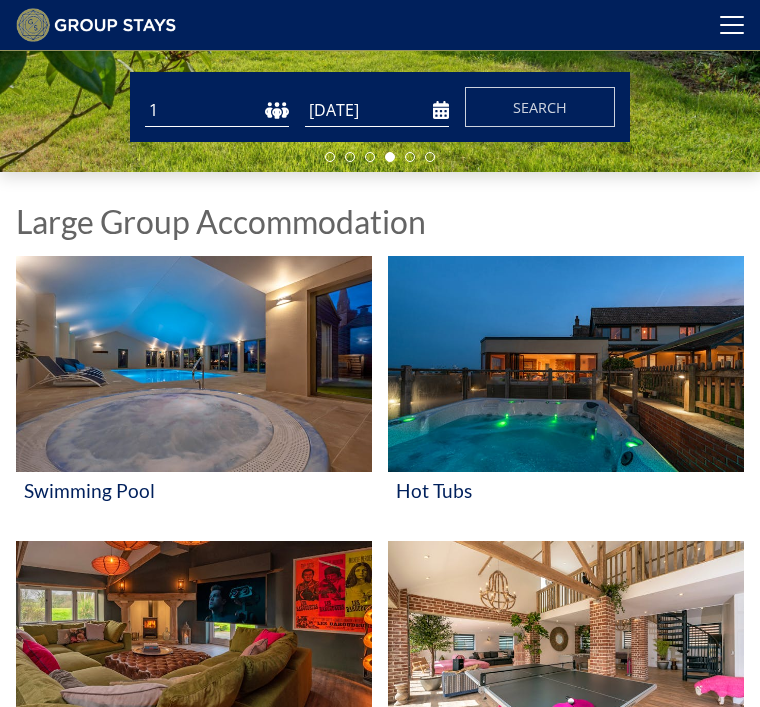 click on "[DATE]" at bounding box center [377, 110] 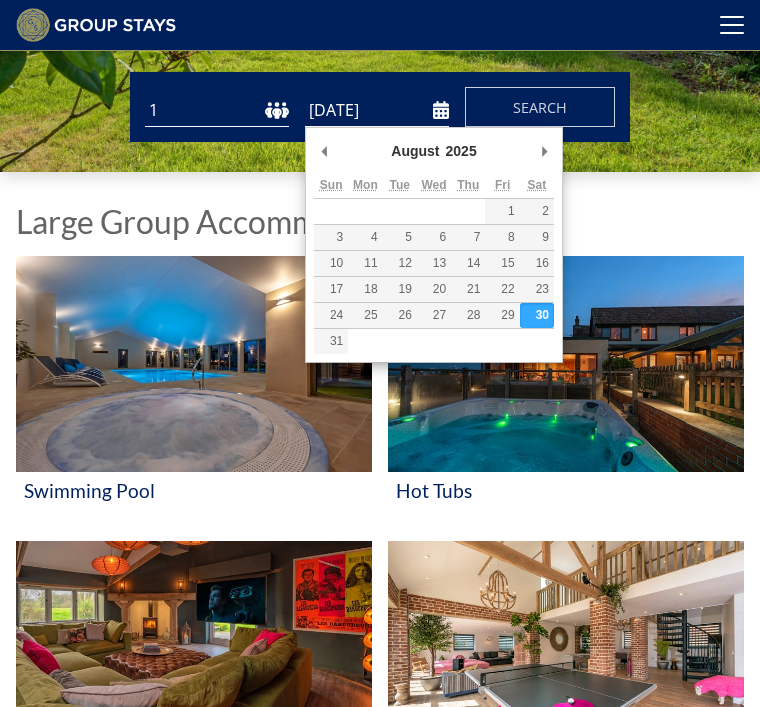 type on "[DATE]" 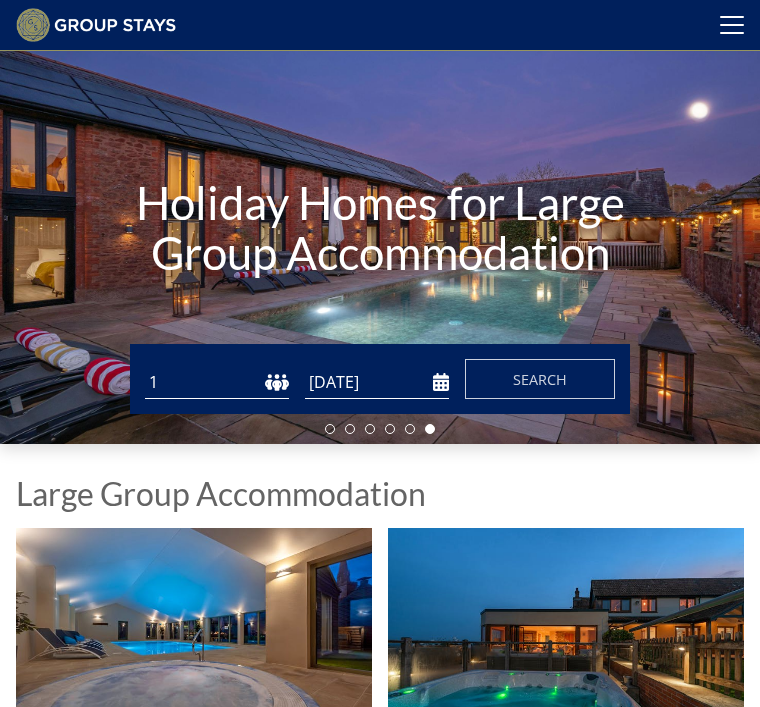 scroll, scrollTop: 77, scrollLeft: 0, axis: vertical 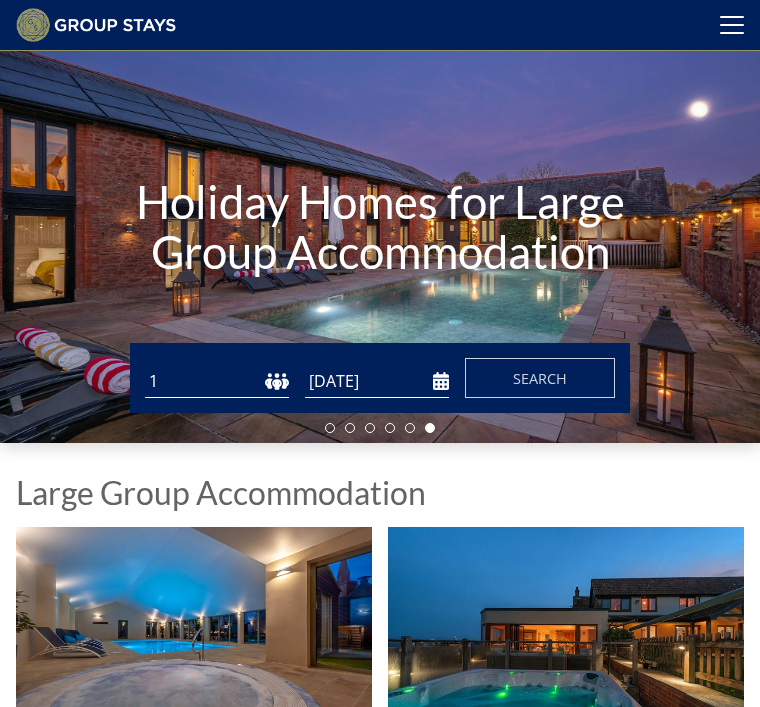 click on "Search" at bounding box center (540, 378) 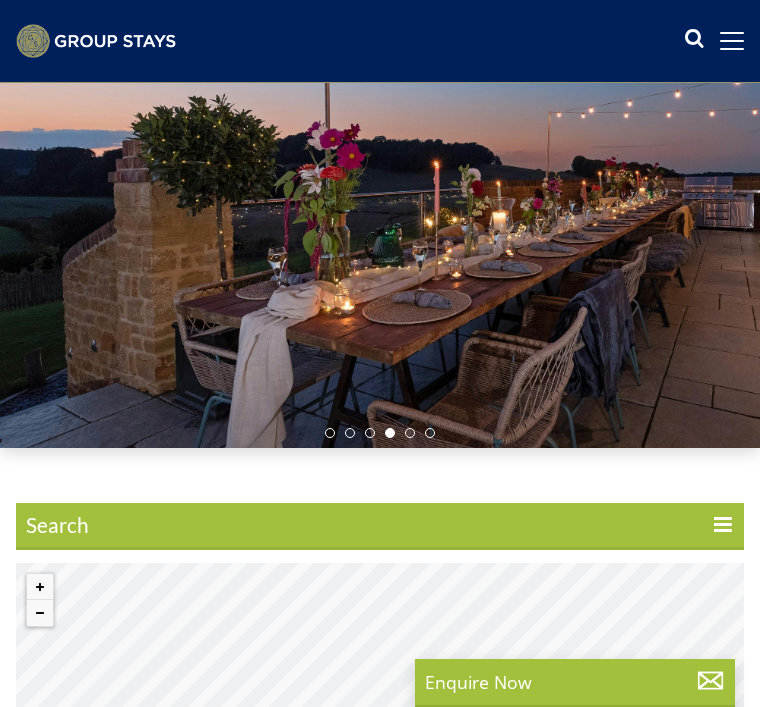 scroll, scrollTop: 0, scrollLeft: 0, axis: both 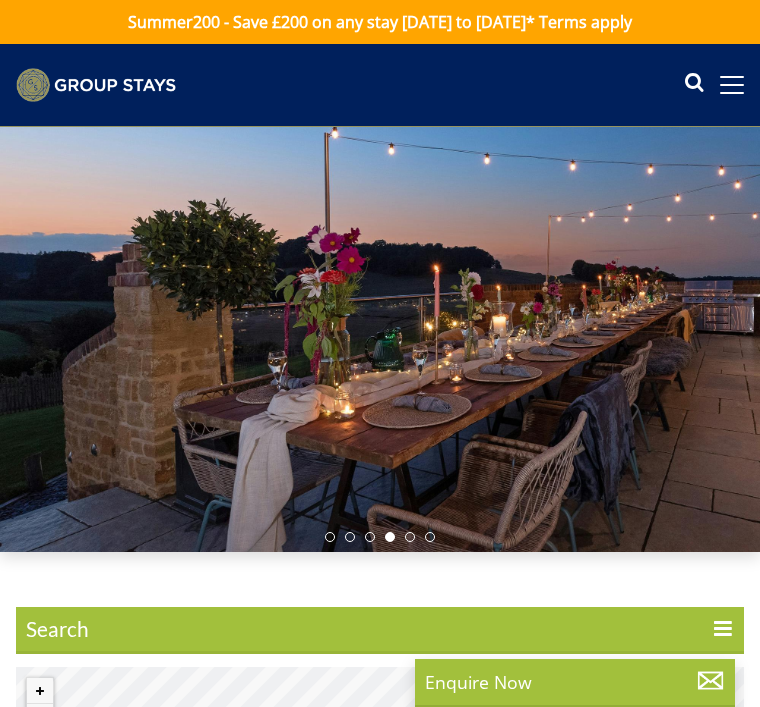 click at bounding box center (732, 85) 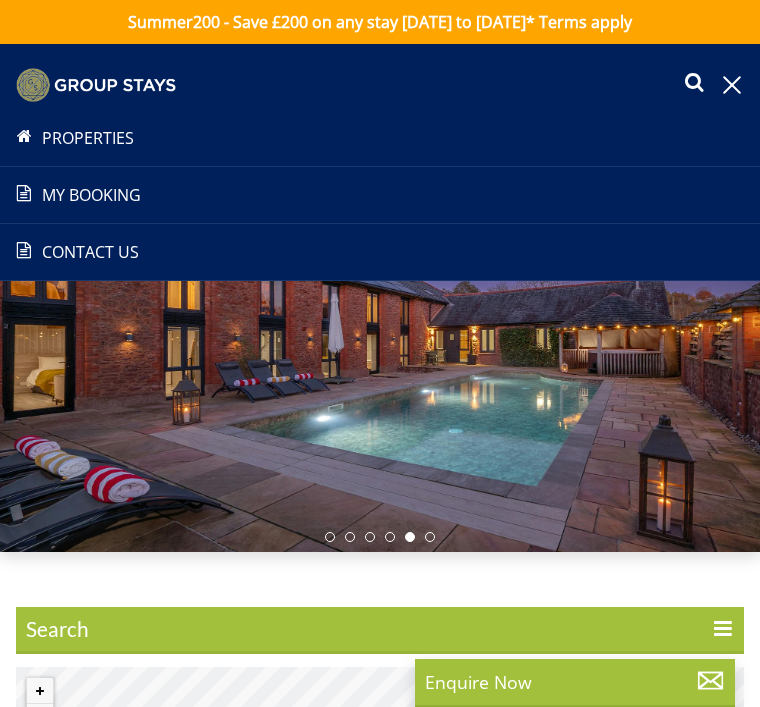 click on "Properties" at bounding box center (380, 138) 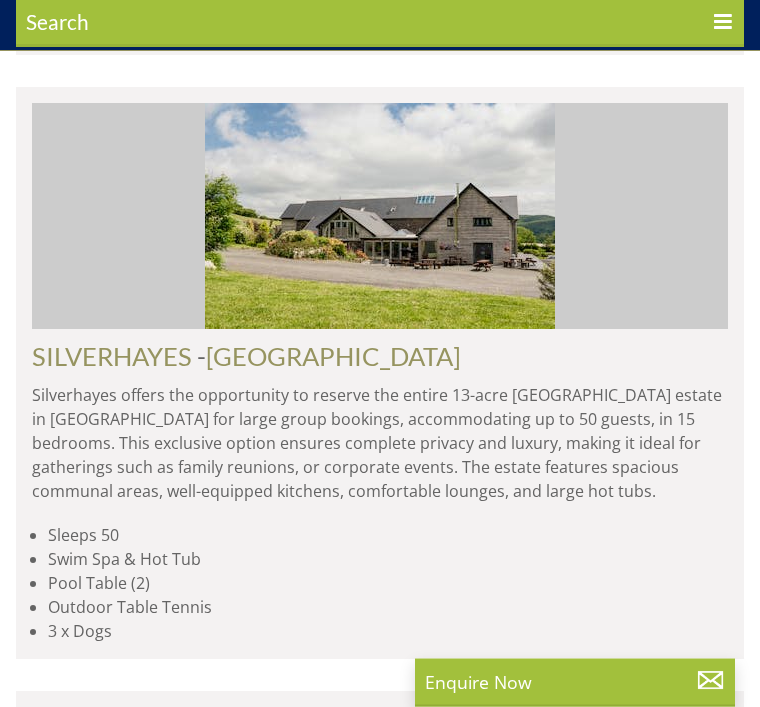 scroll, scrollTop: 4874, scrollLeft: 0, axis: vertical 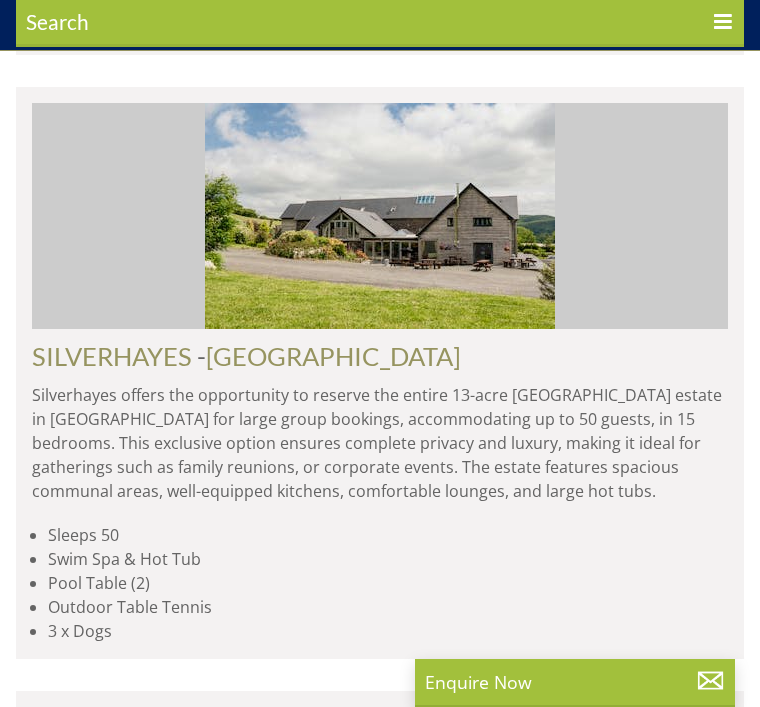 click at bounding box center (380, -2091) 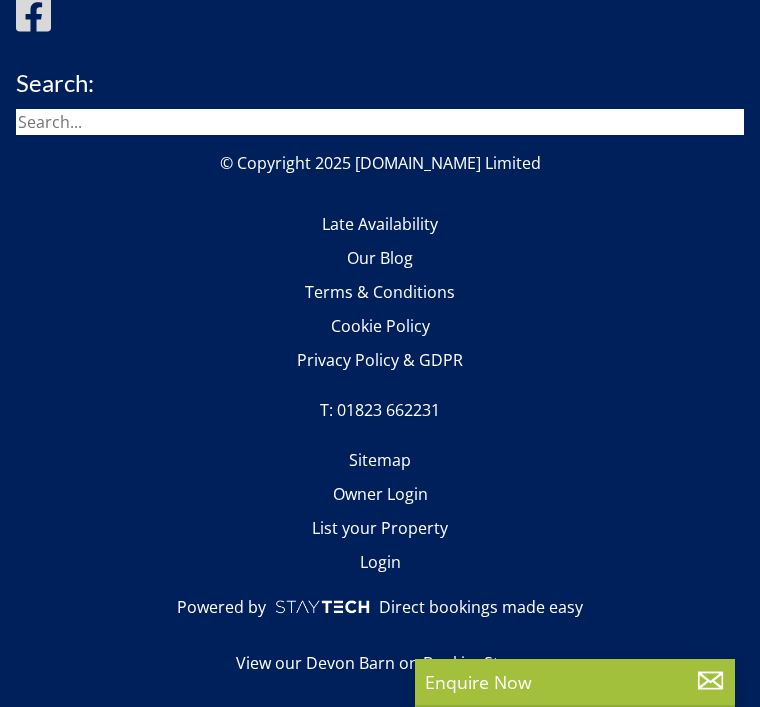 scroll, scrollTop: 0, scrollLeft: 0, axis: both 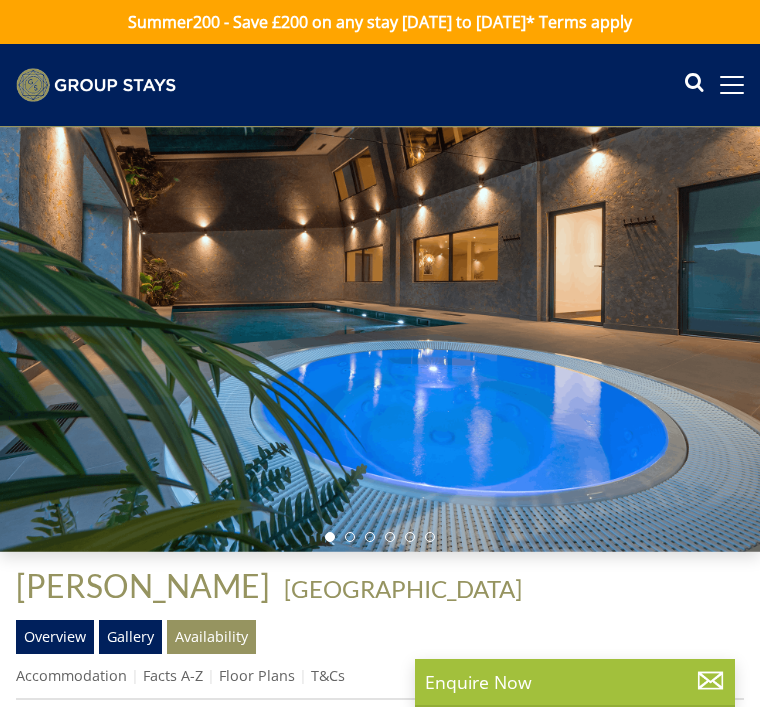 click on "Availability" at bounding box center (211, 637) 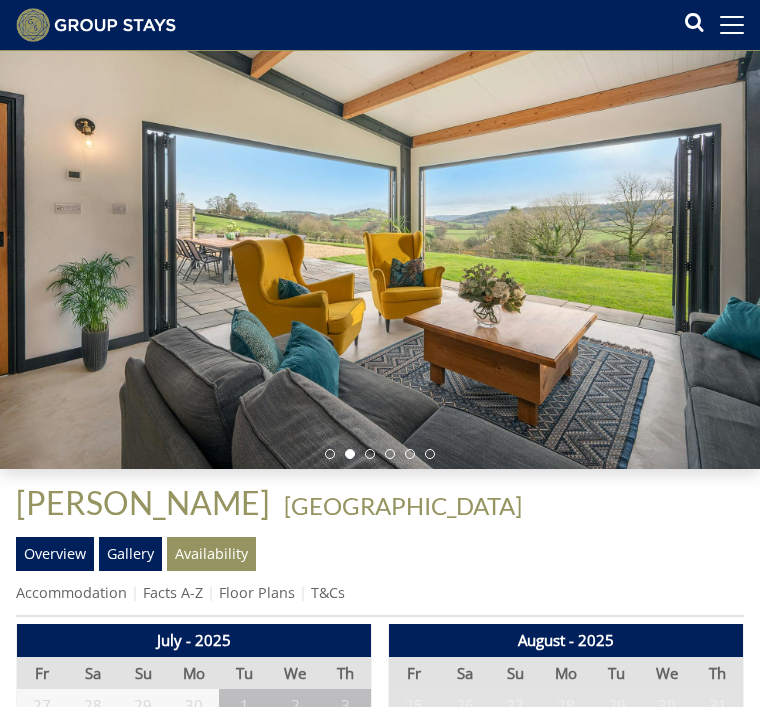 scroll, scrollTop: 52, scrollLeft: 0, axis: vertical 